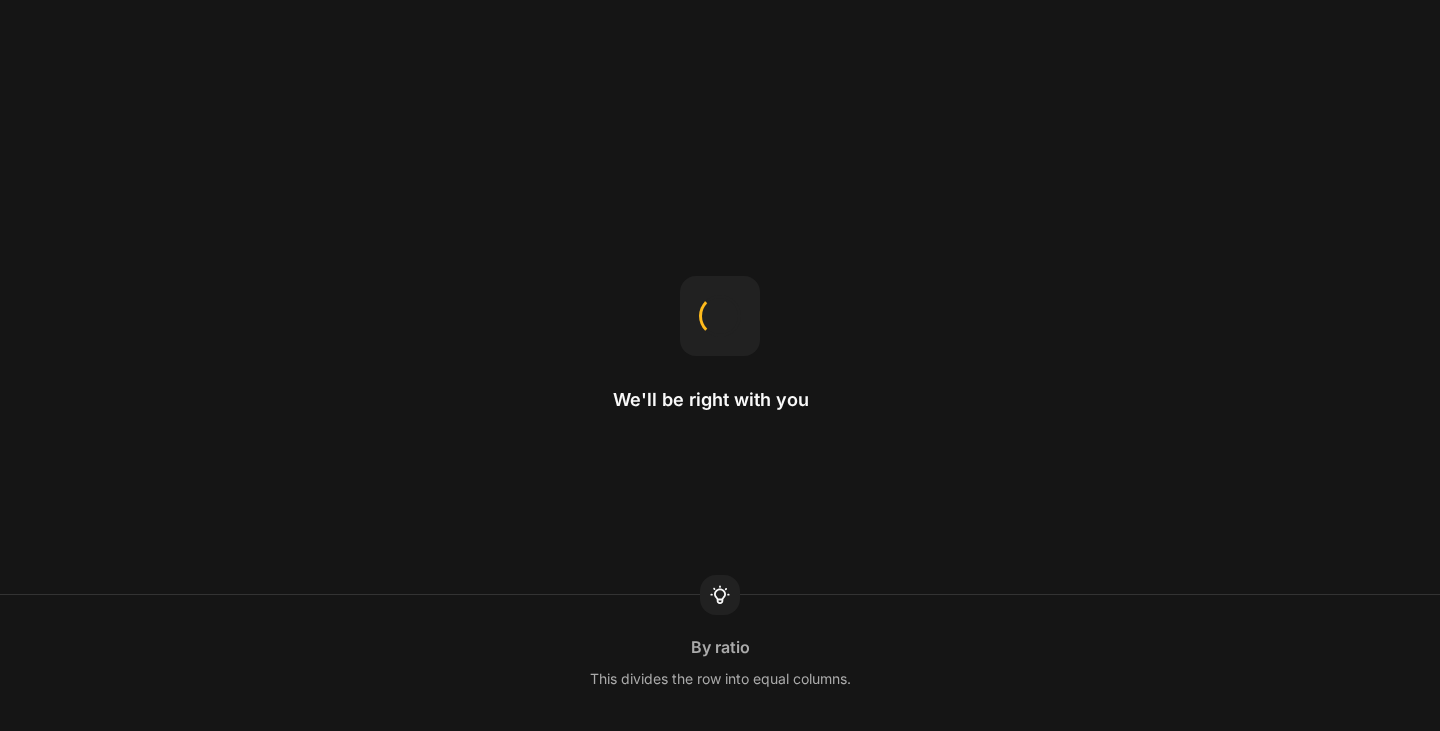 scroll, scrollTop: 0, scrollLeft: 0, axis: both 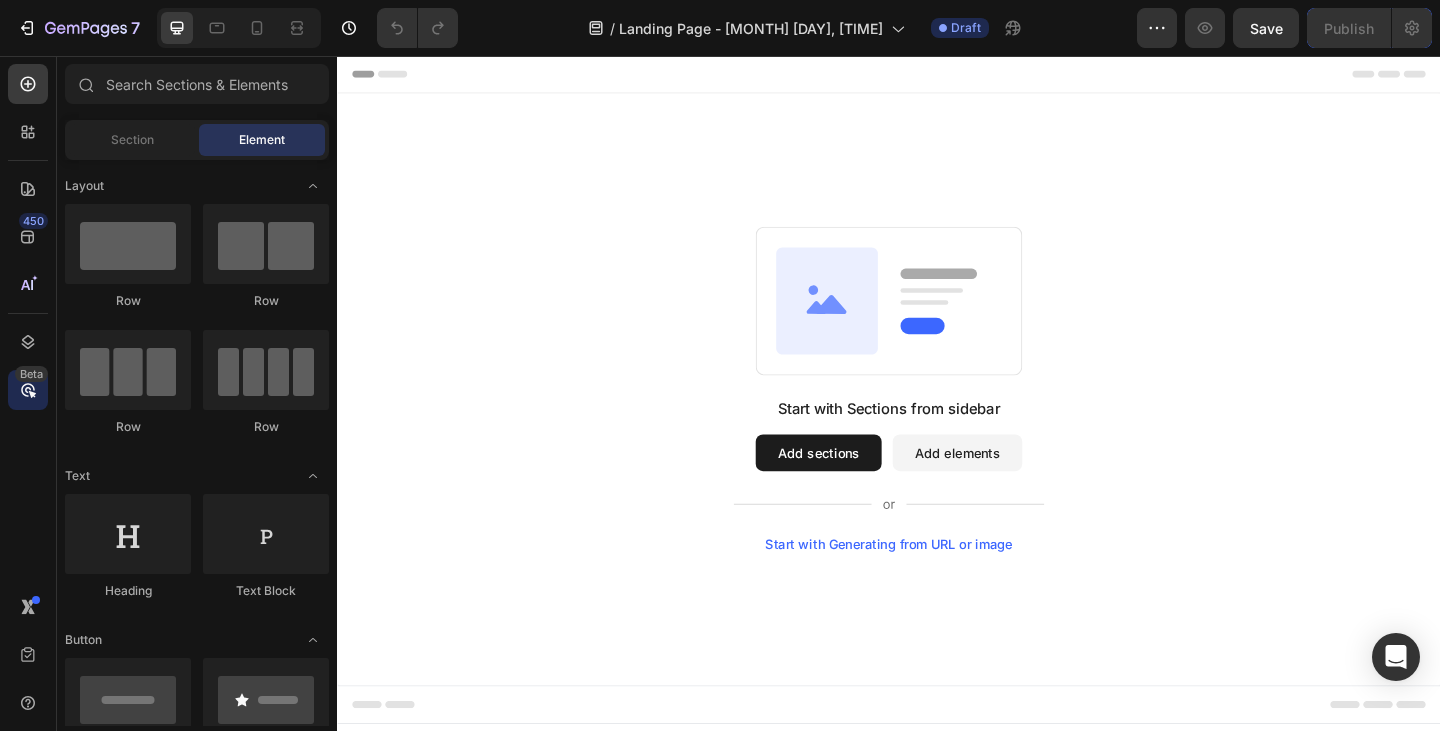 click 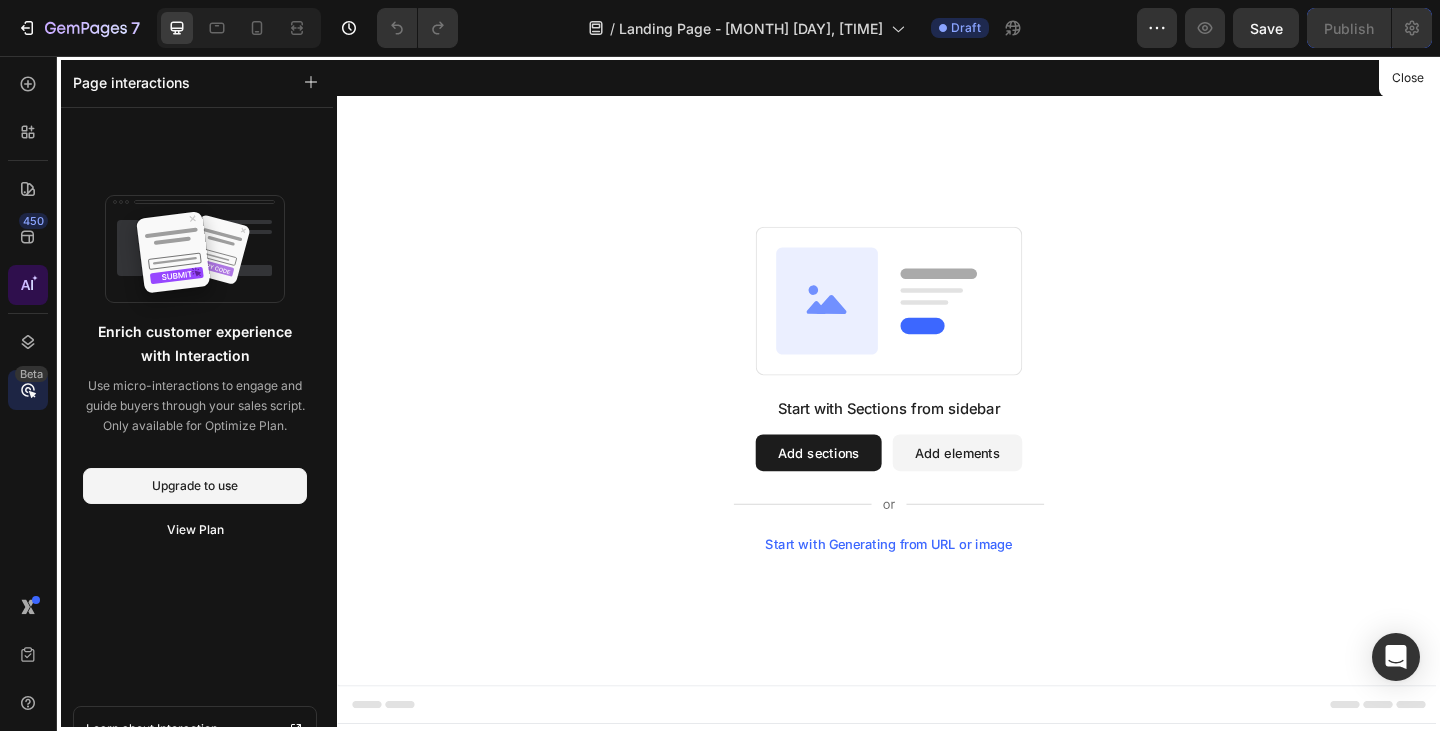 click 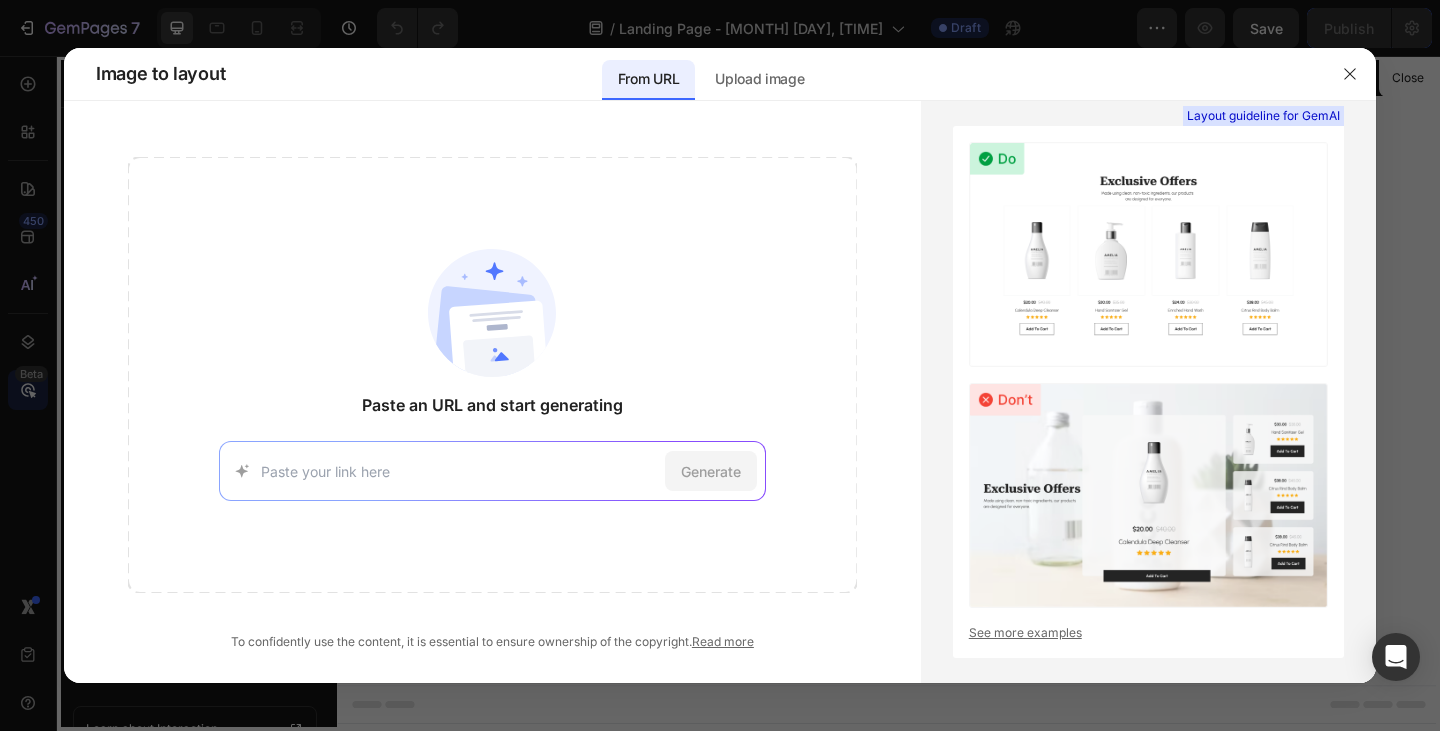 click at bounding box center (459, 471) 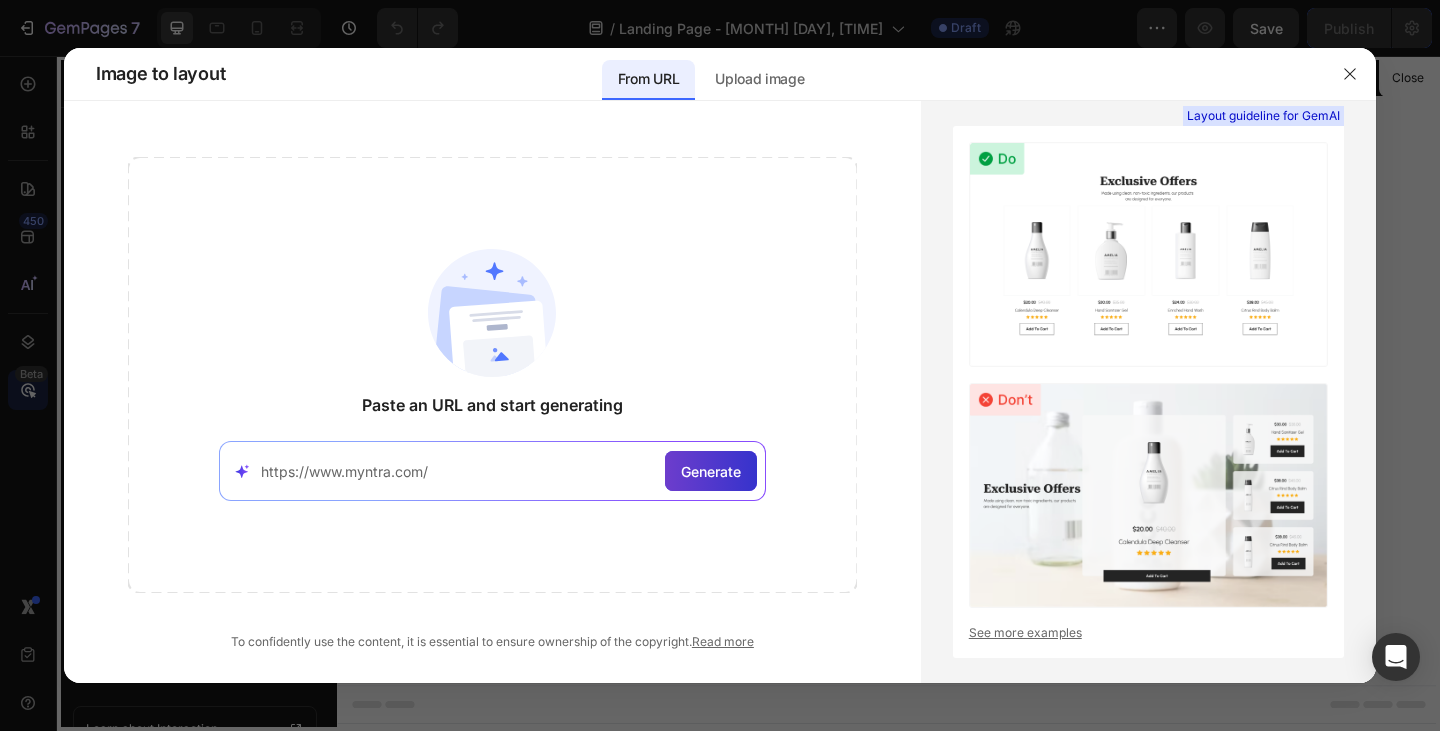type on "https://www.myntra.com/" 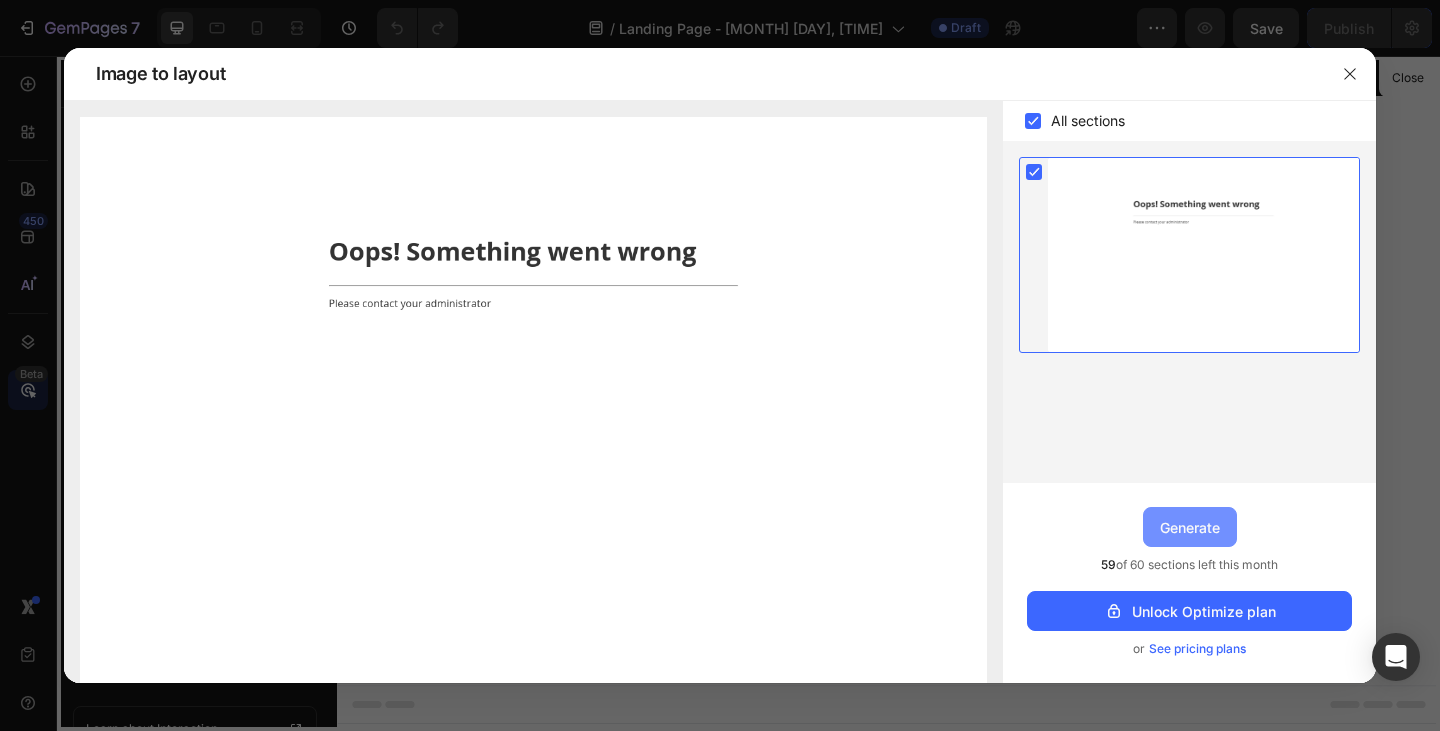 click on "Generate" at bounding box center (1190, 527) 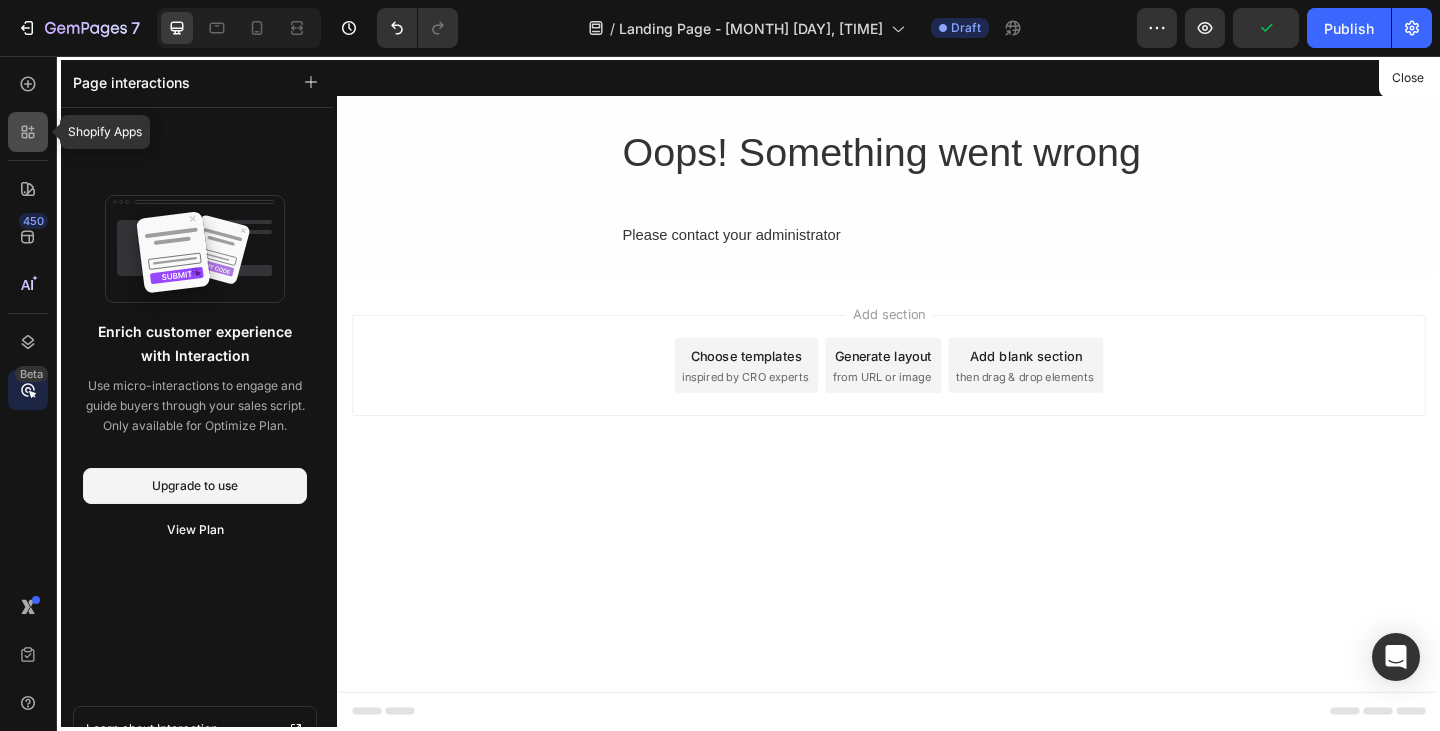 click 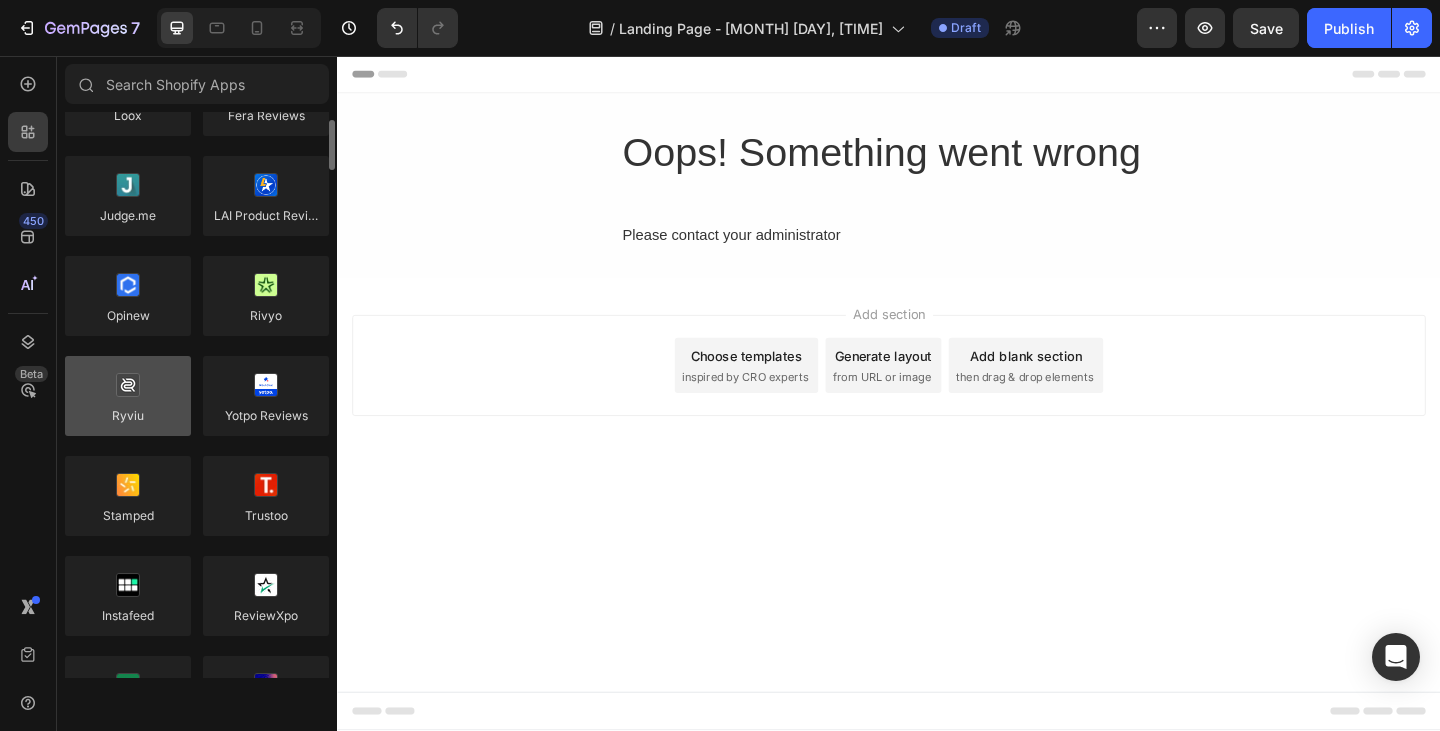 scroll, scrollTop: 300, scrollLeft: 0, axis: vertical 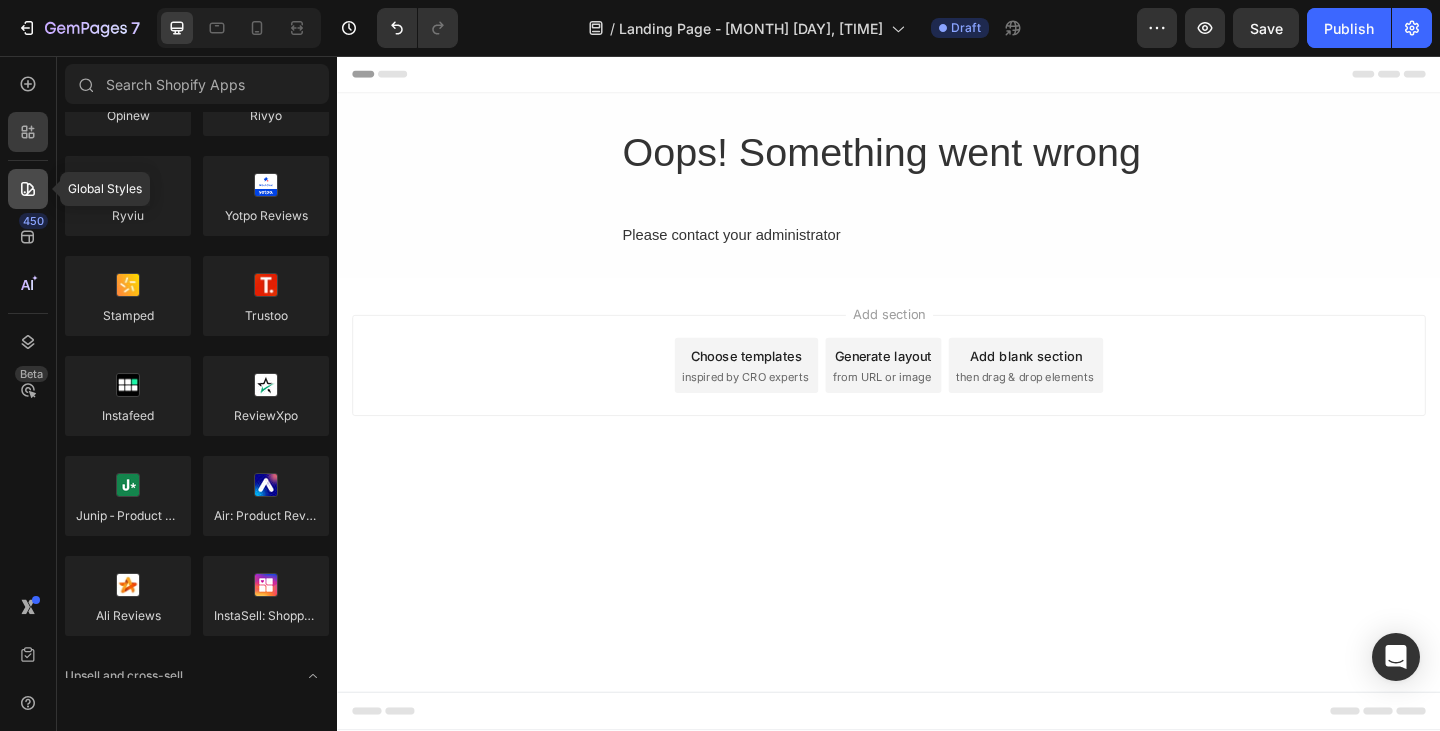 click 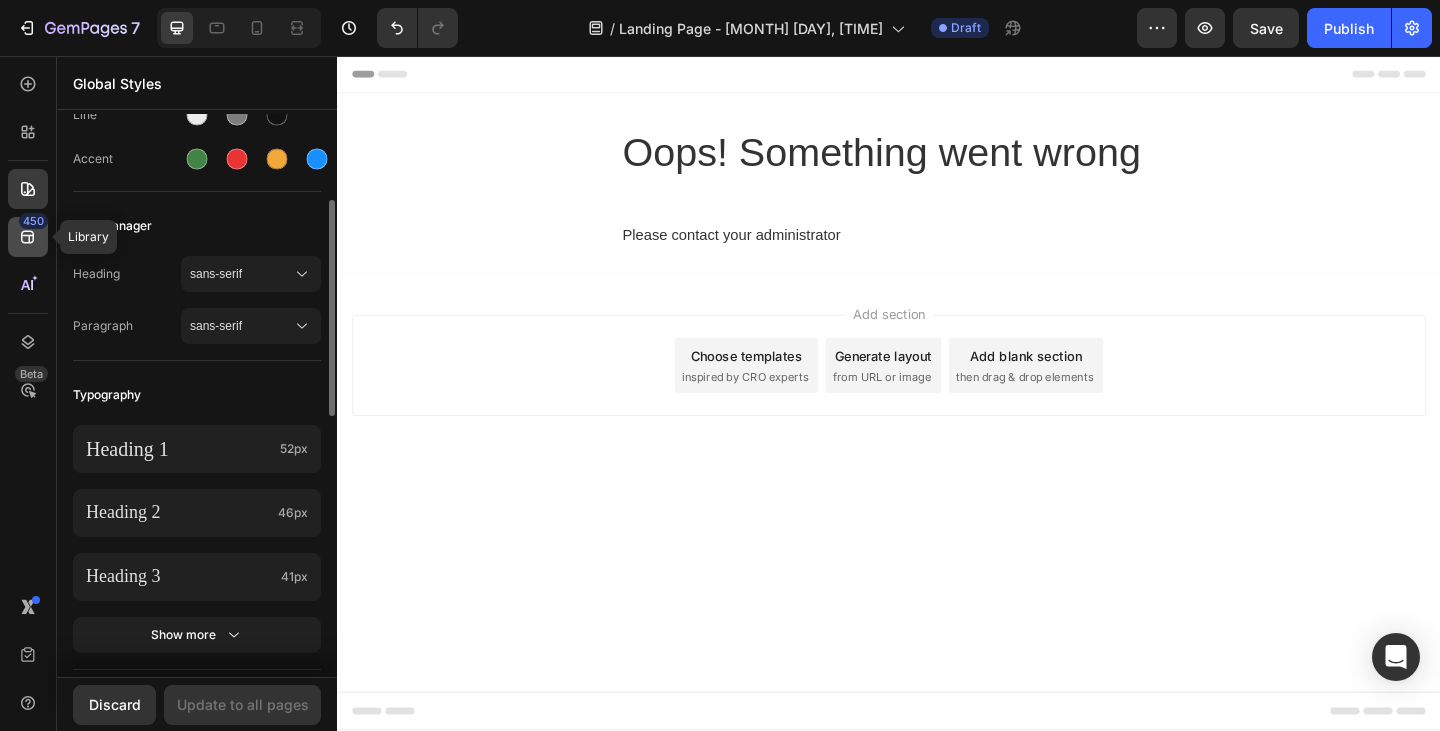 scroll, scrollTop: 215, scrollLeft: 0, axis: vertical 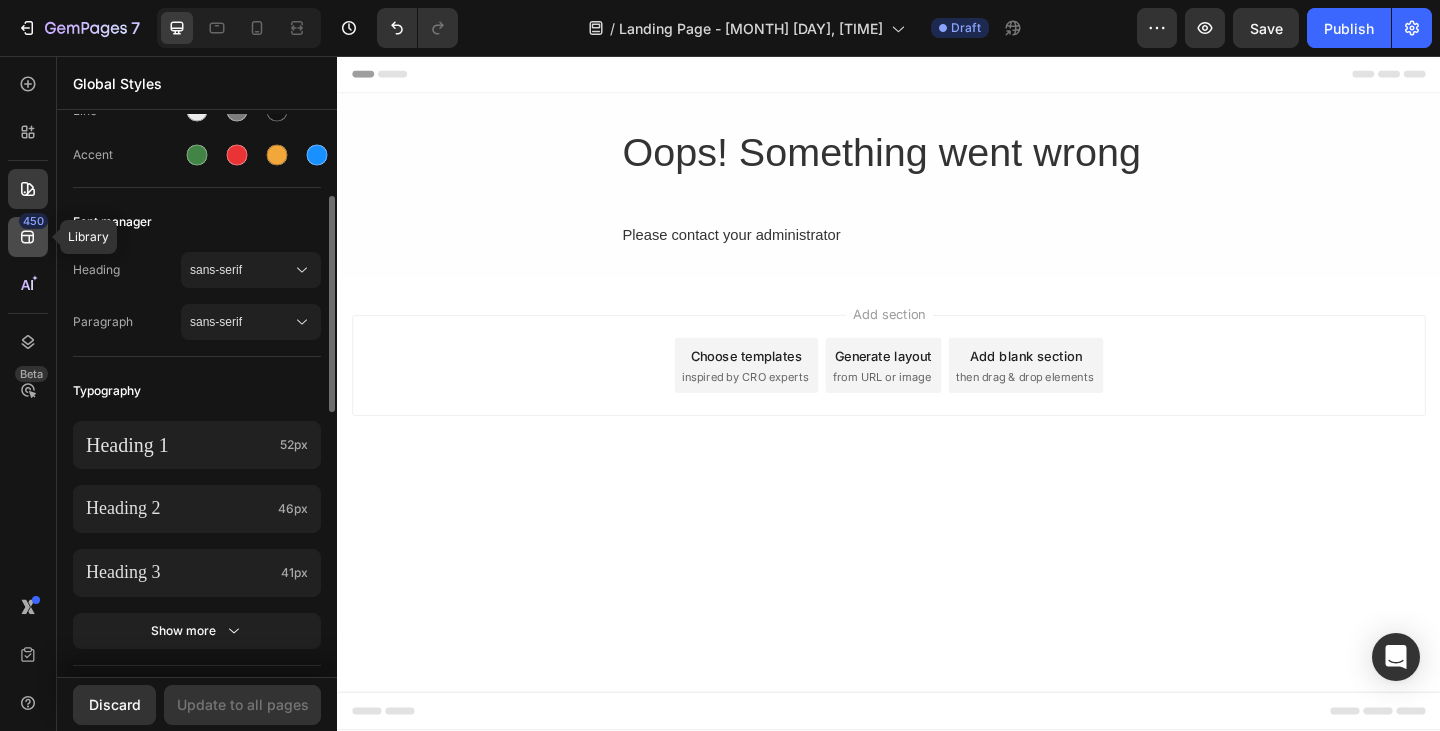 click on "450" at bounding box center (33, 221) 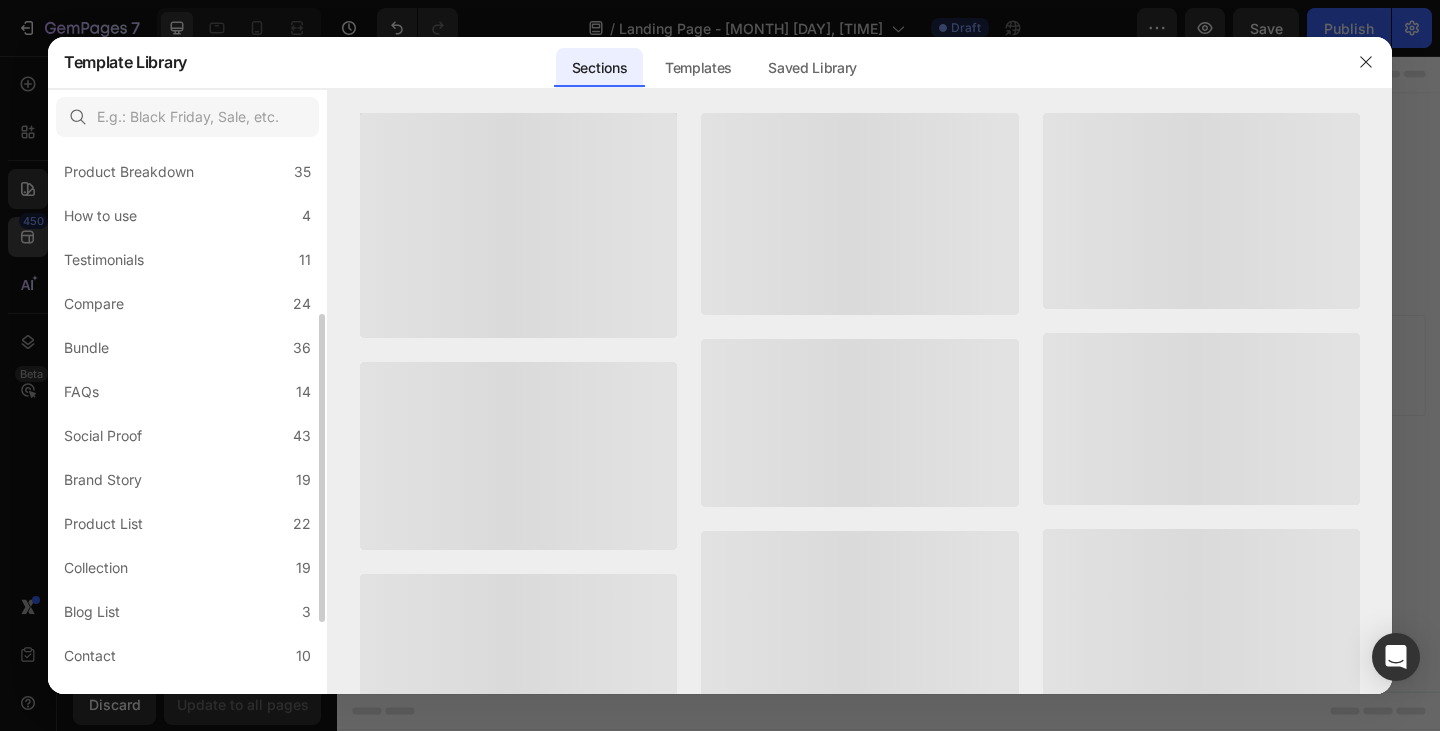 scroll, scrollTop: 283, scrollLeft: 0, axis: vertical 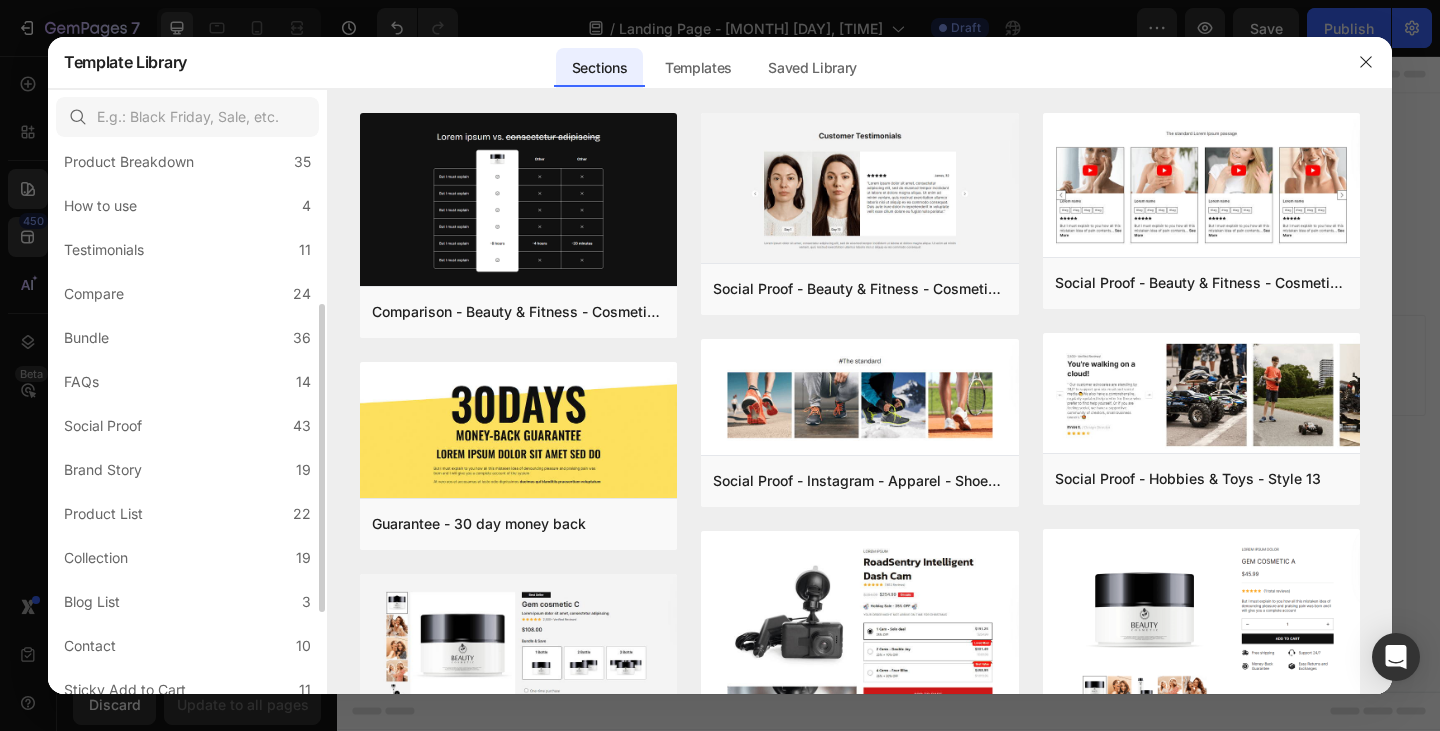 click at bounding box center (720, 365) 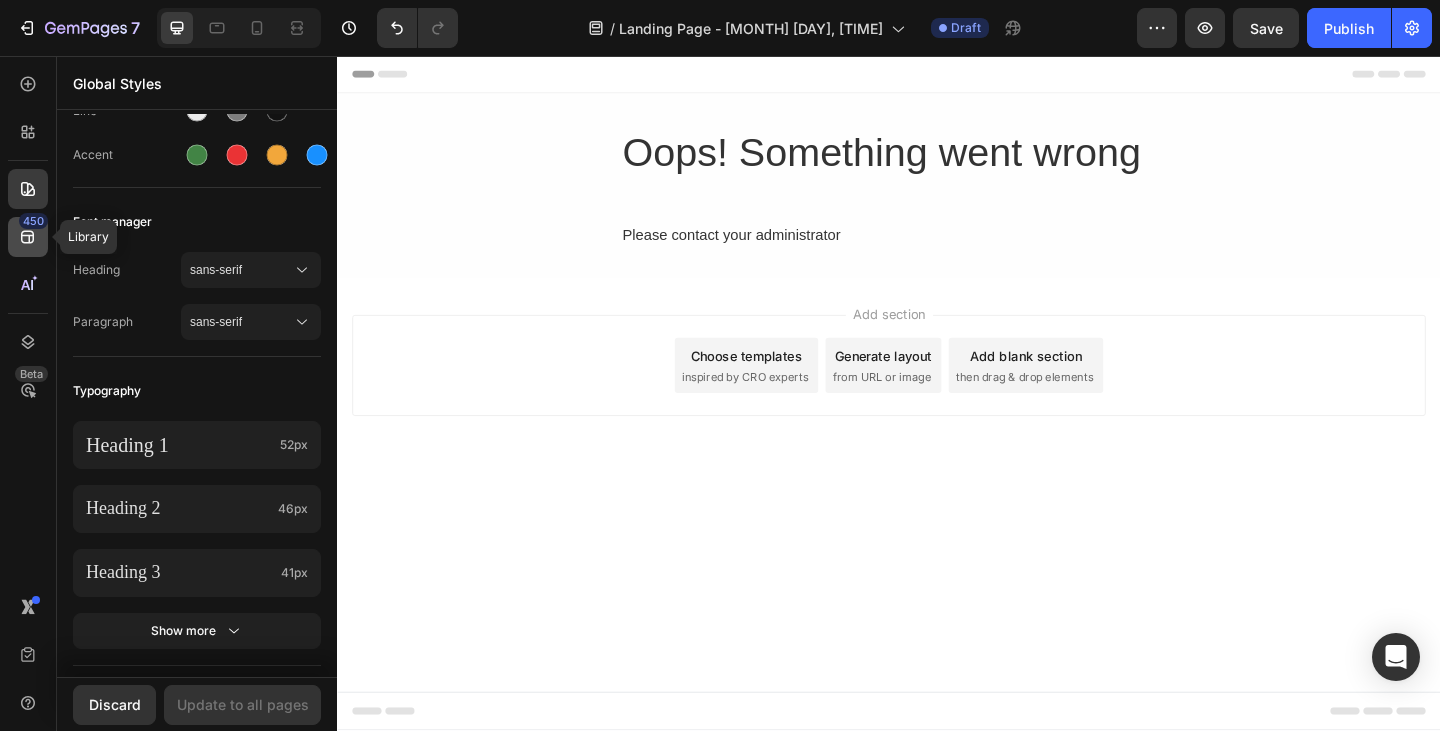 click 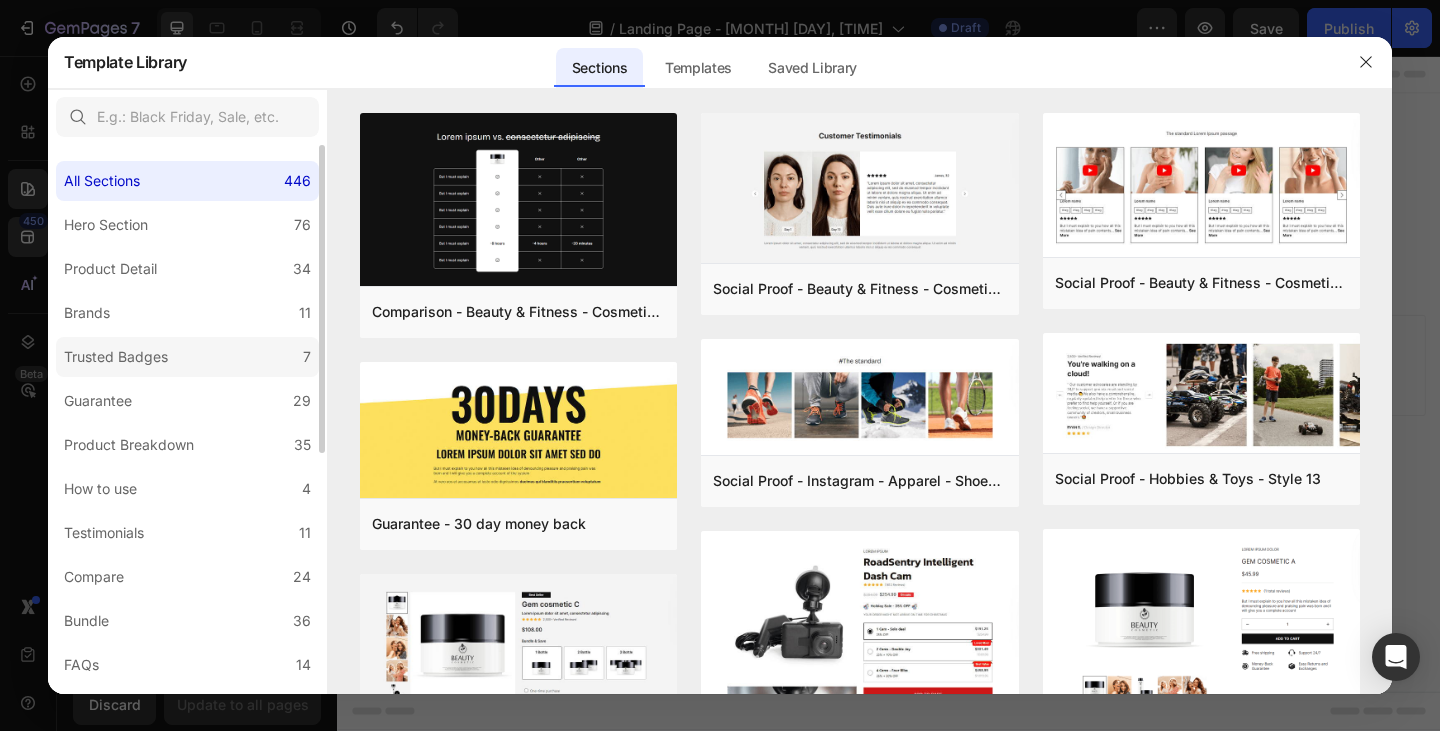 click on "Trusted Badges 7" 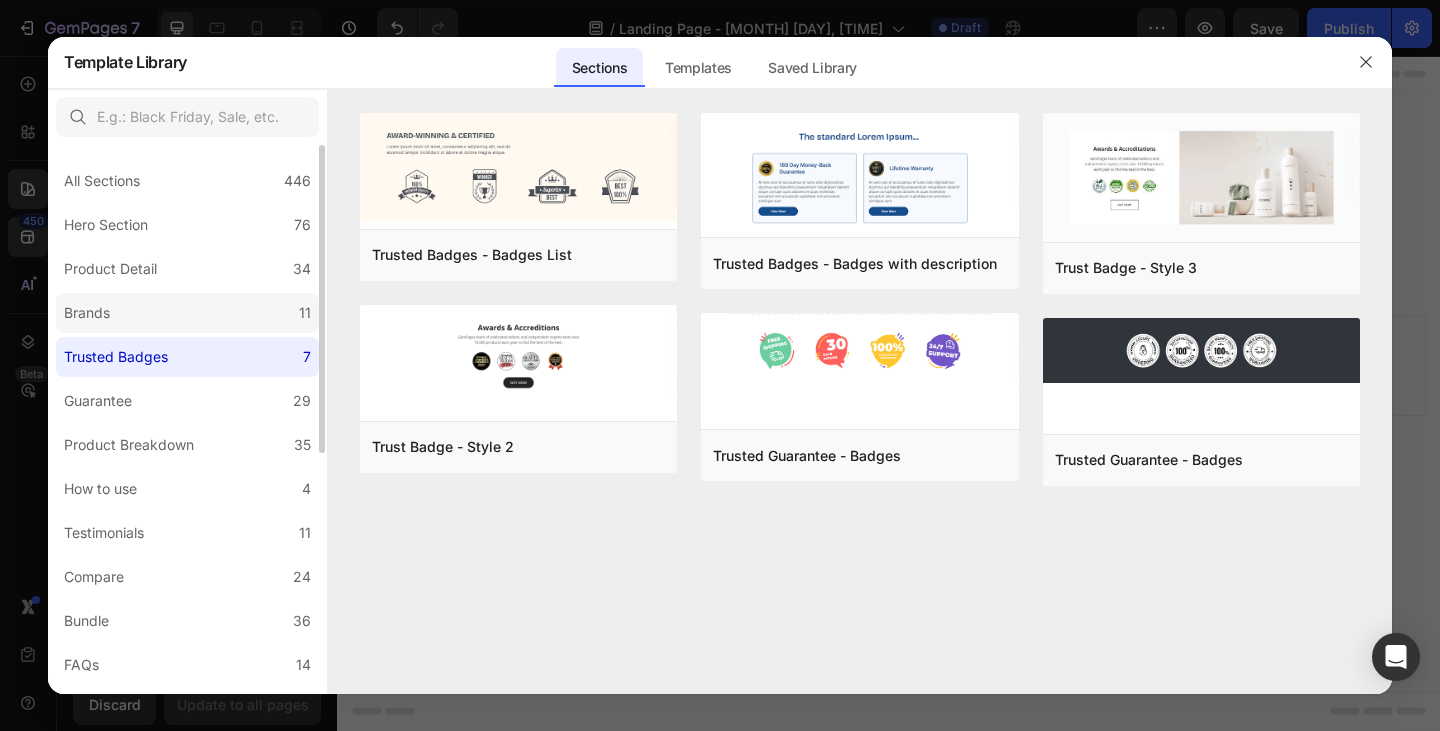 click on "Brands 11" 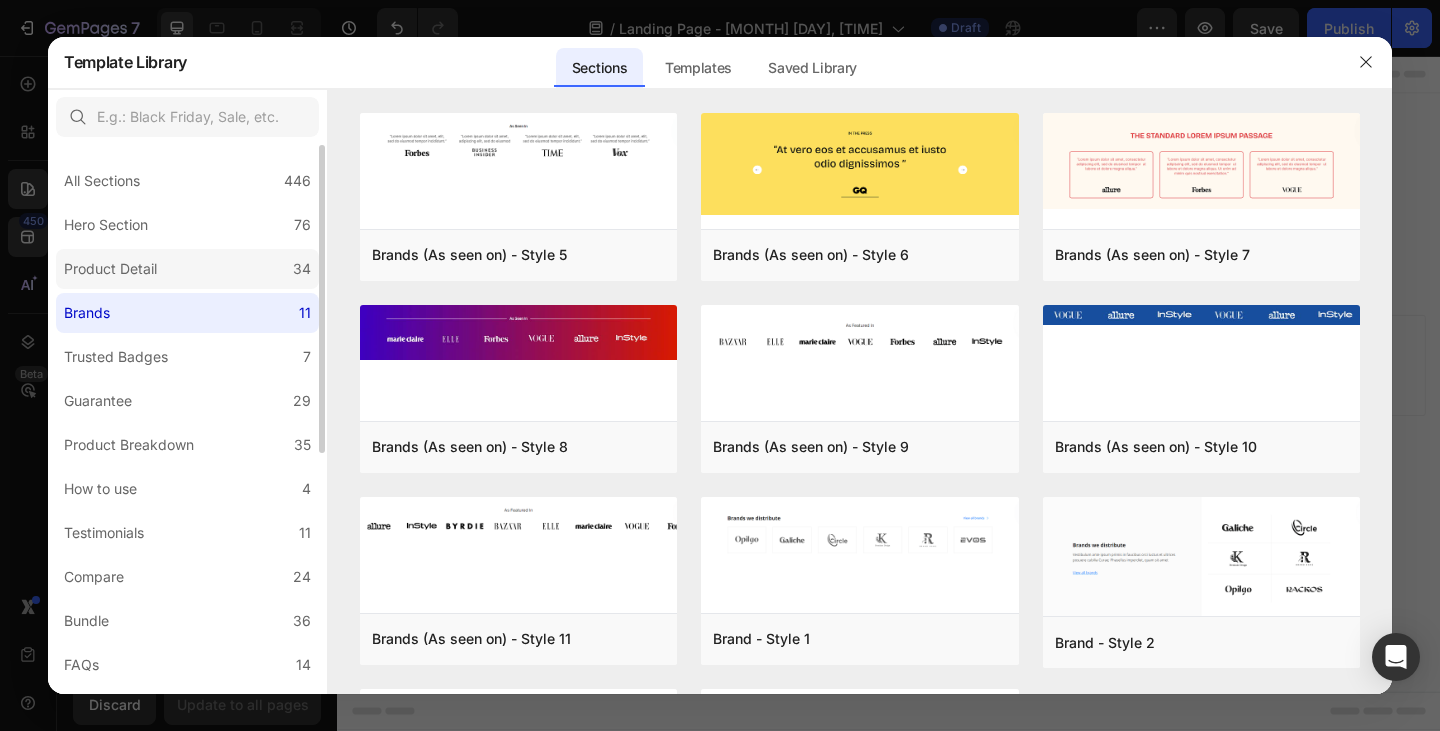 click on "Product Detail 34" 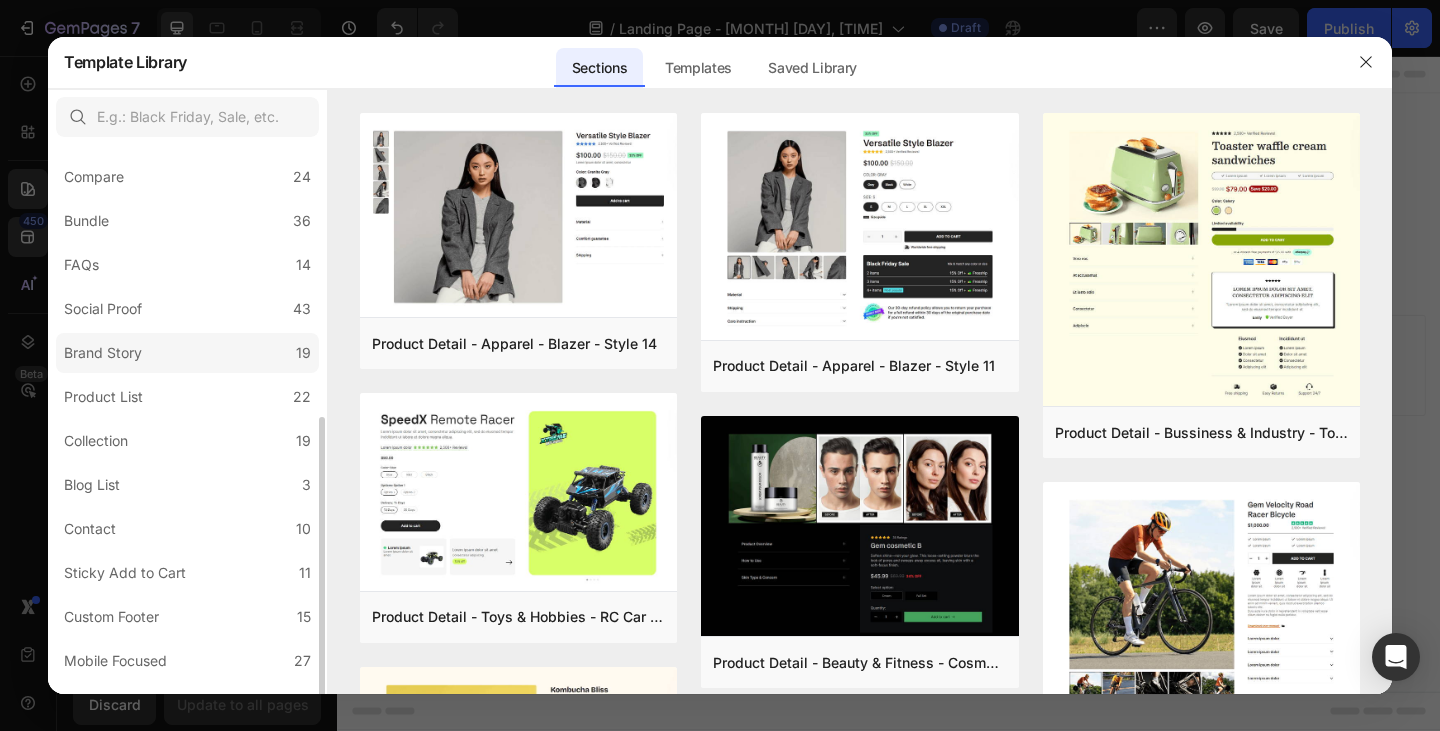 scroll, scrollTop: 430, scrollLeft: 0, axis: vertical 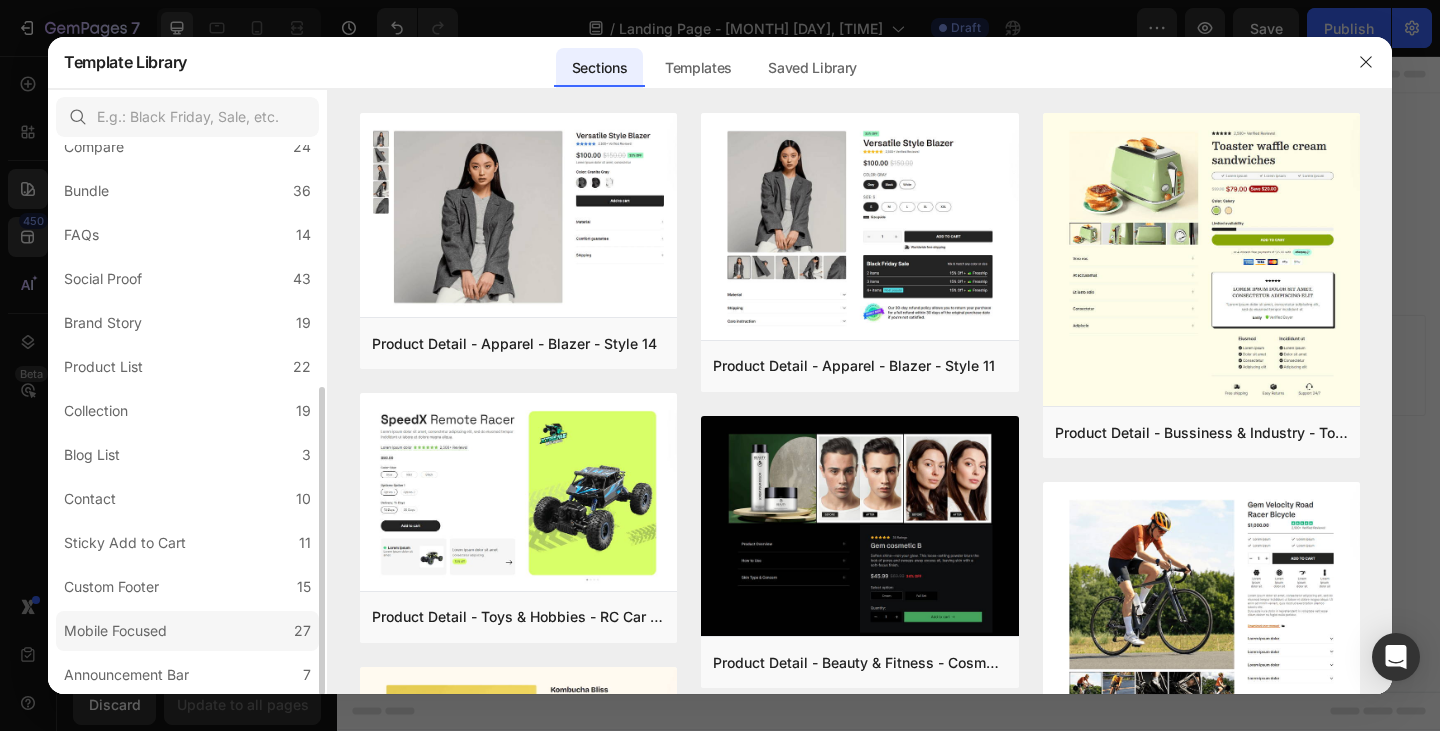 click on "Mobile Focused" at bounding box center [119, 631] 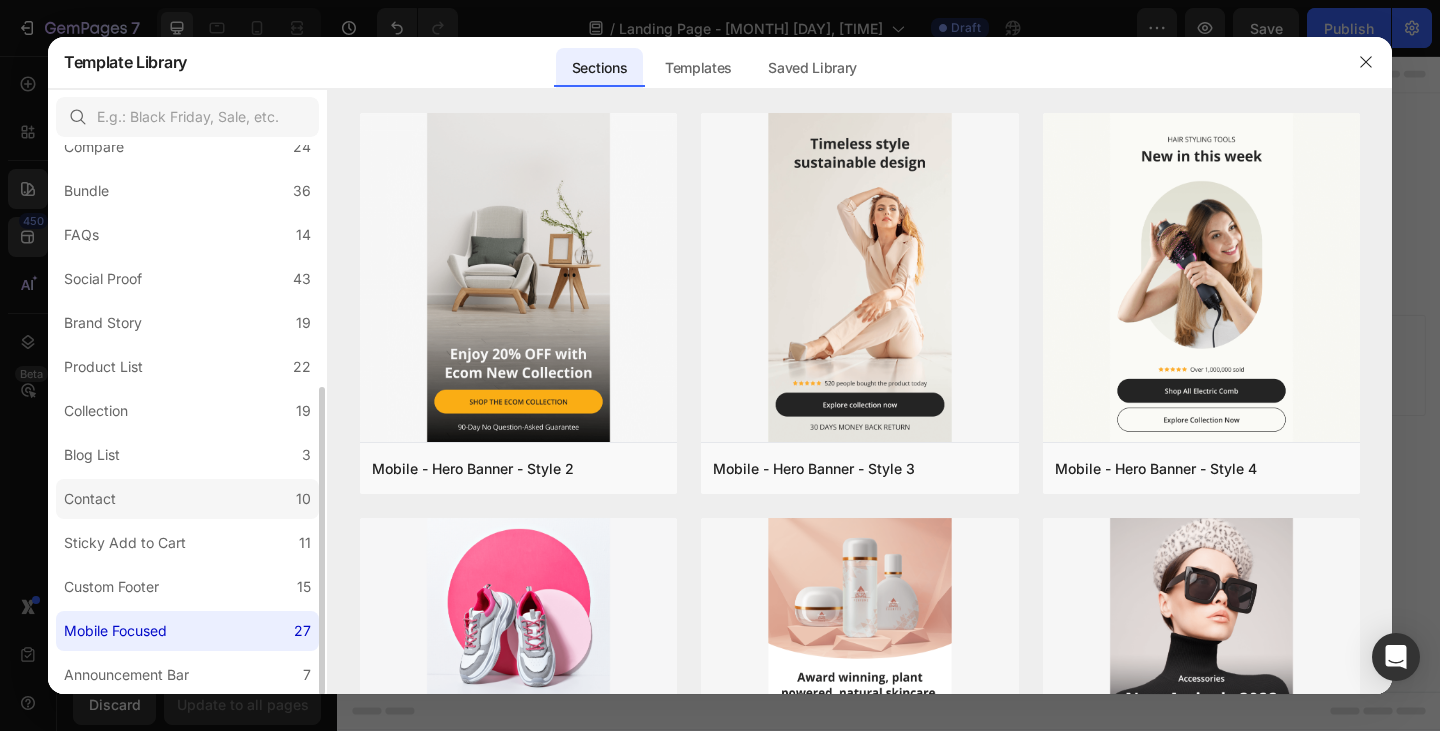 click on "Contact" at bounding box center [90, 499] 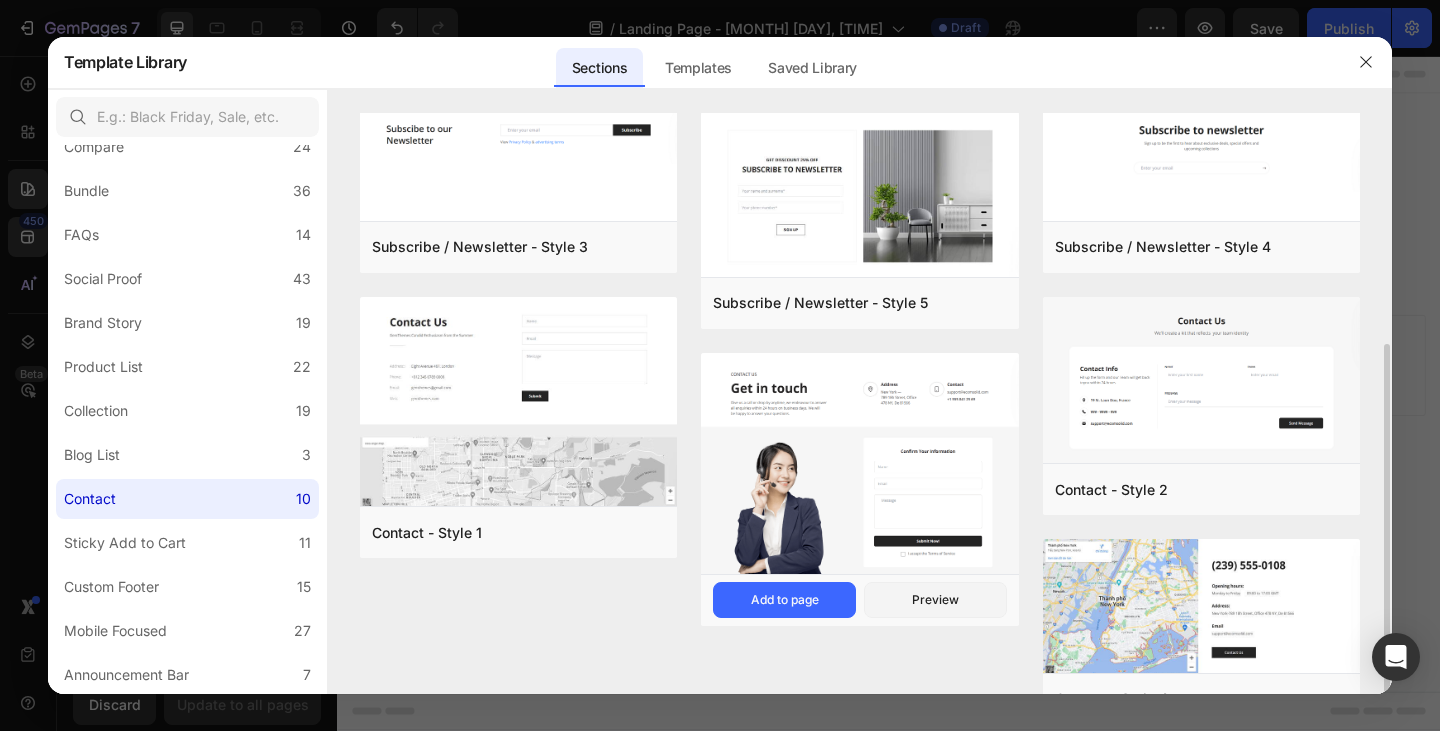 scroll, scrollTop: 254, scrollLeft: 0, axis: vertical 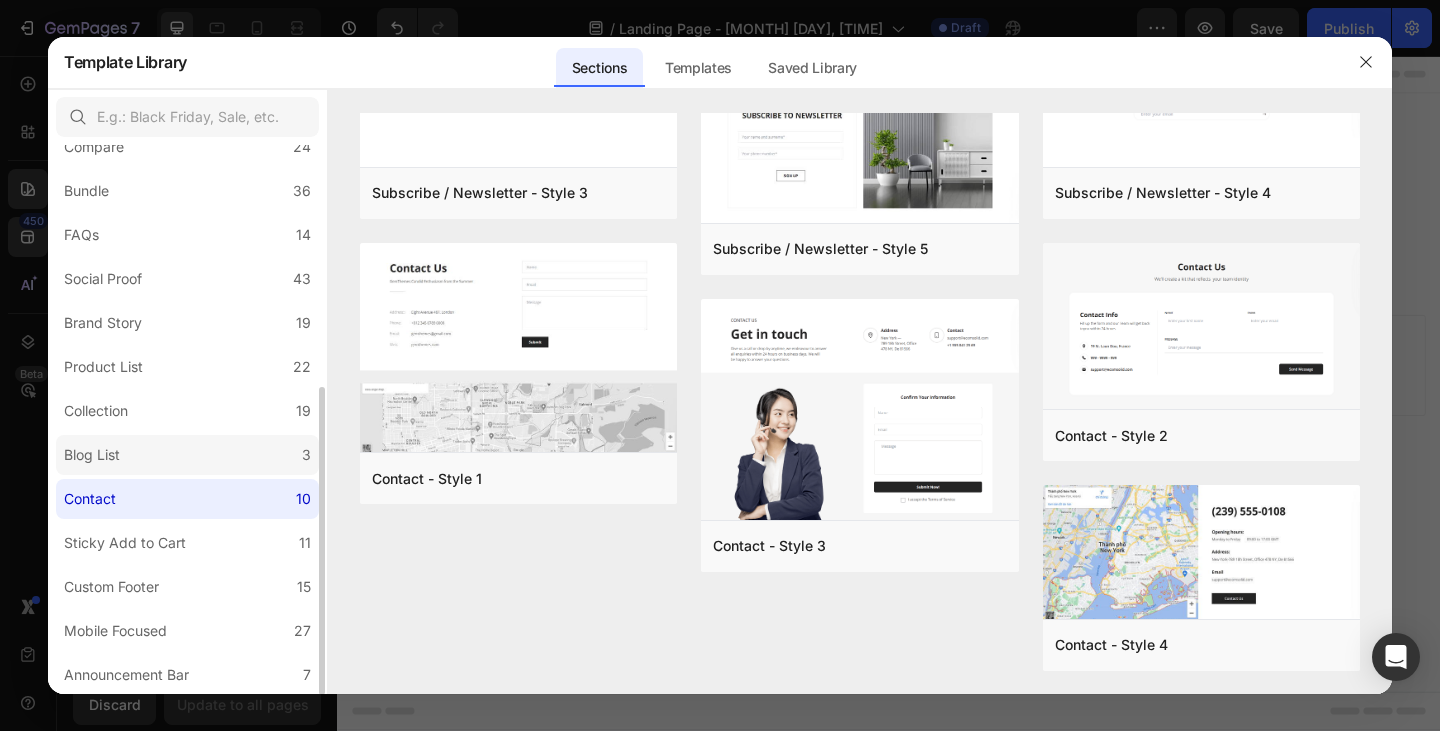 click on "Blog List 3" 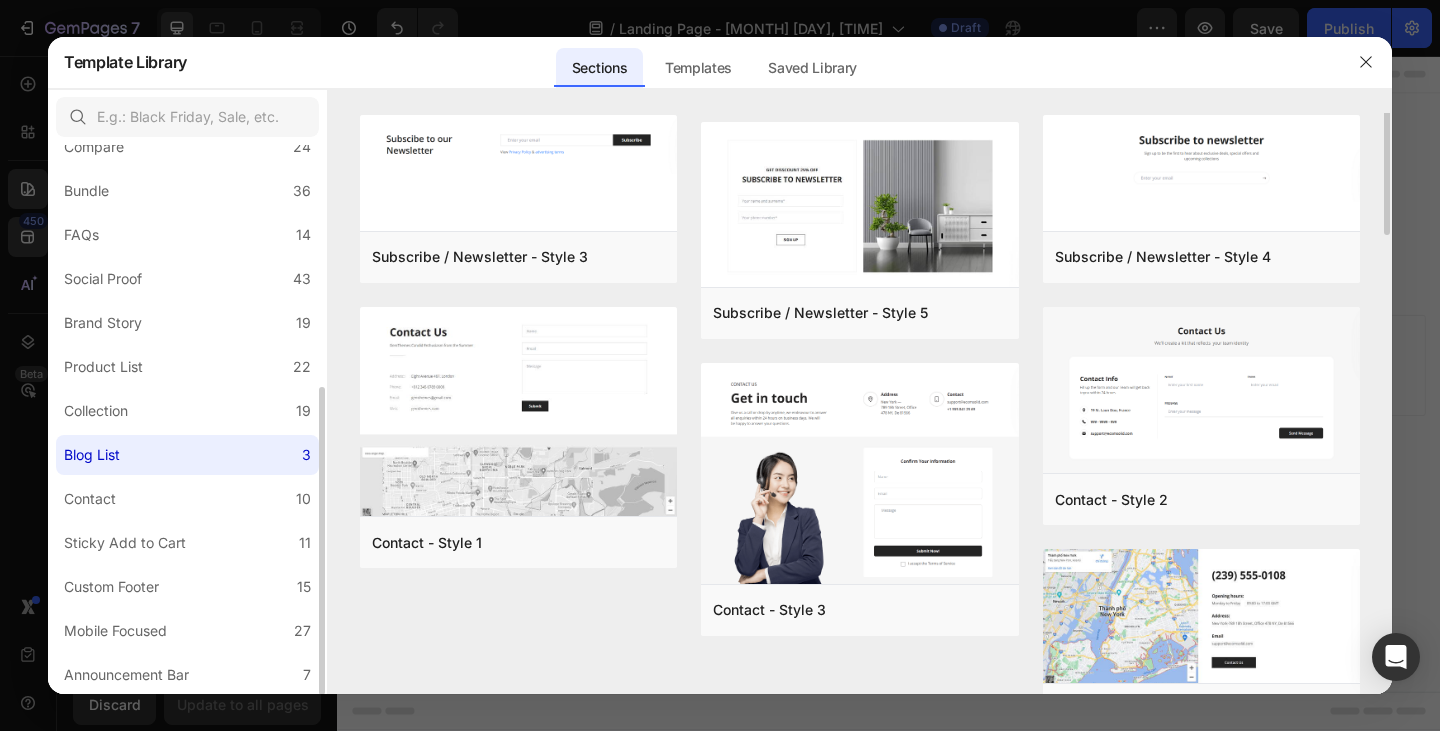 scroll, scrollTop: 0, scrollLeft: 0, axis: both 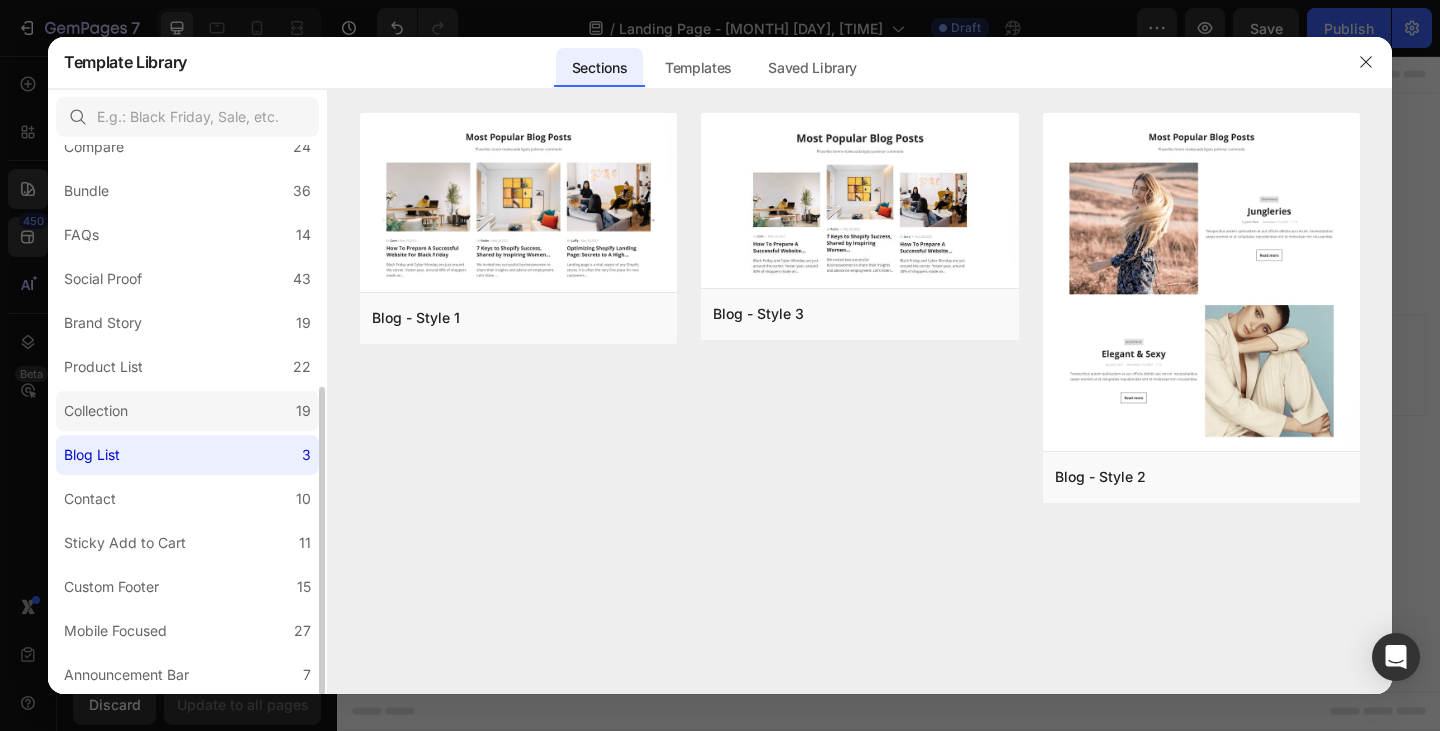 click on "Collection 19" 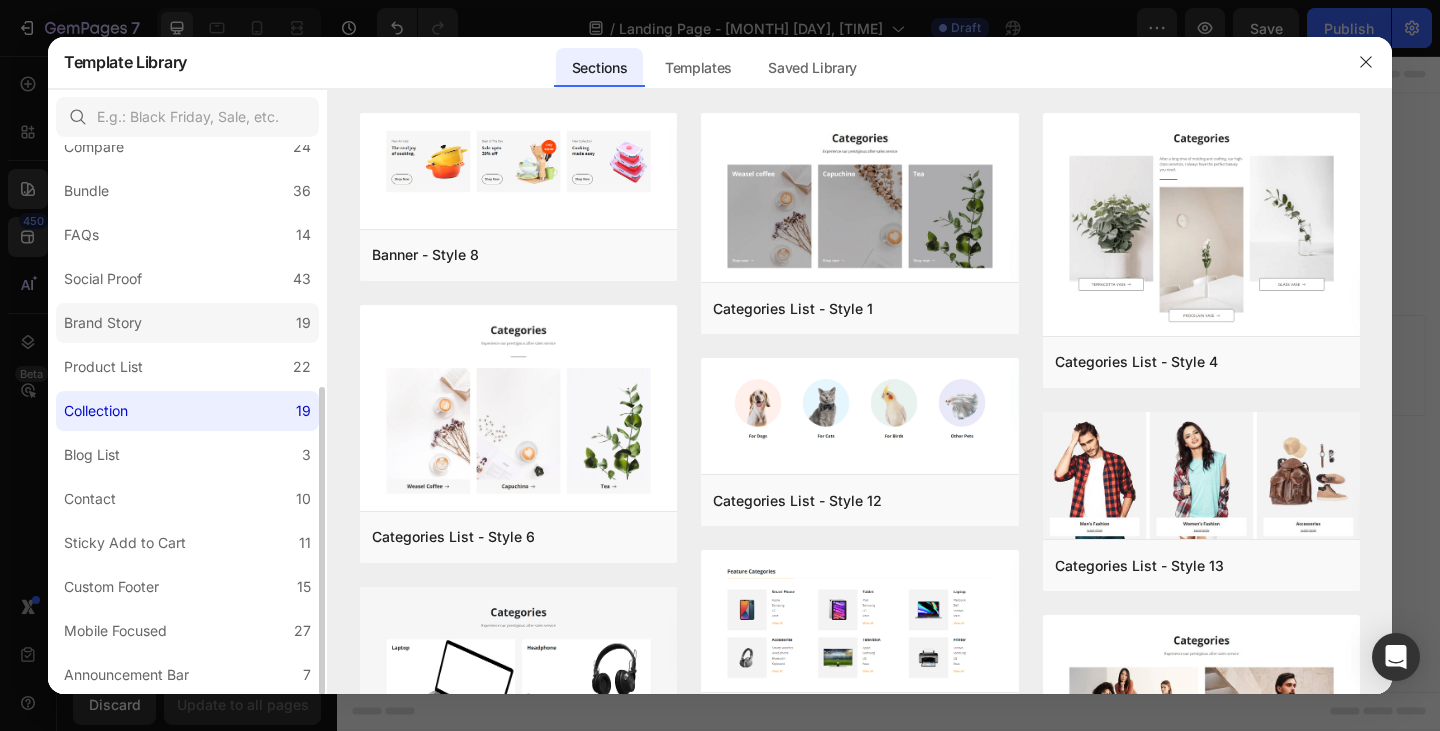 click on "Brand Story 19" 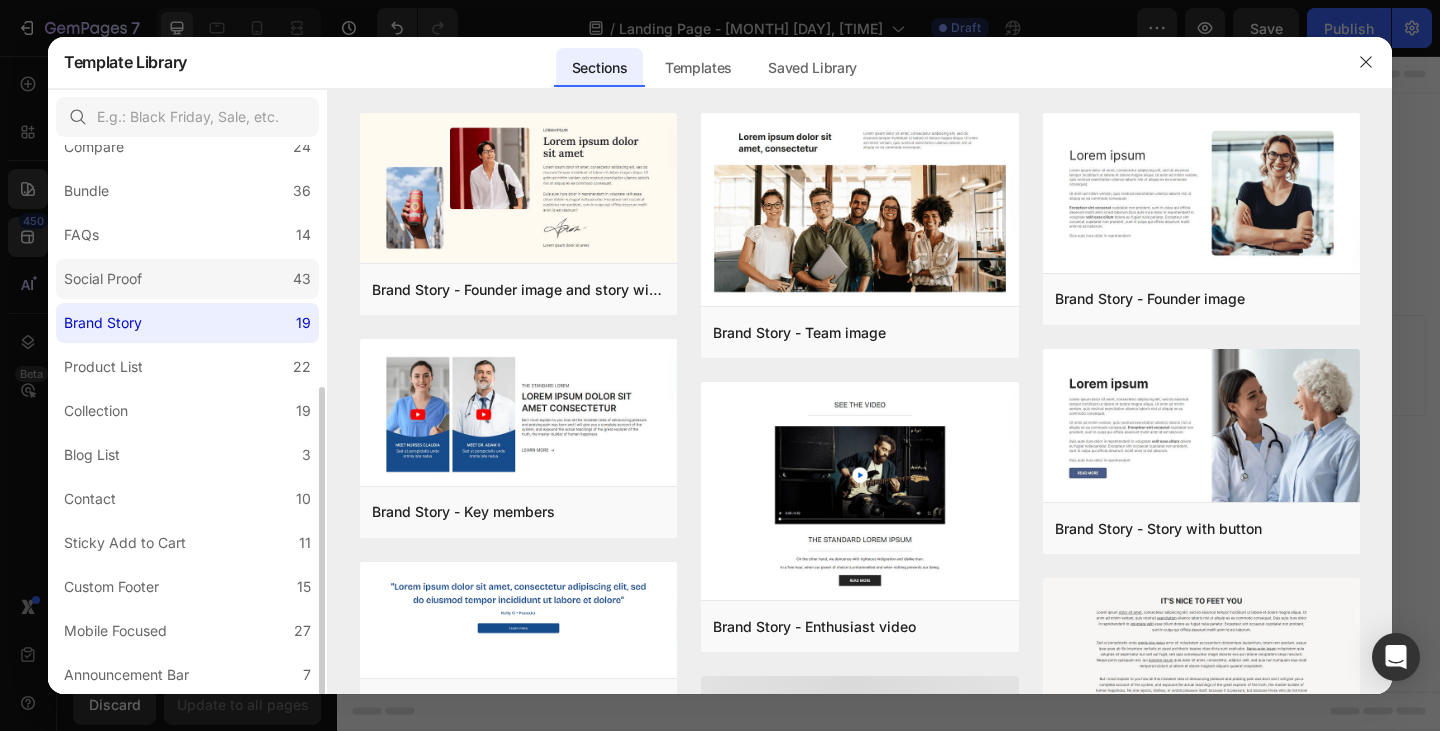 click on "Social Proof 43" 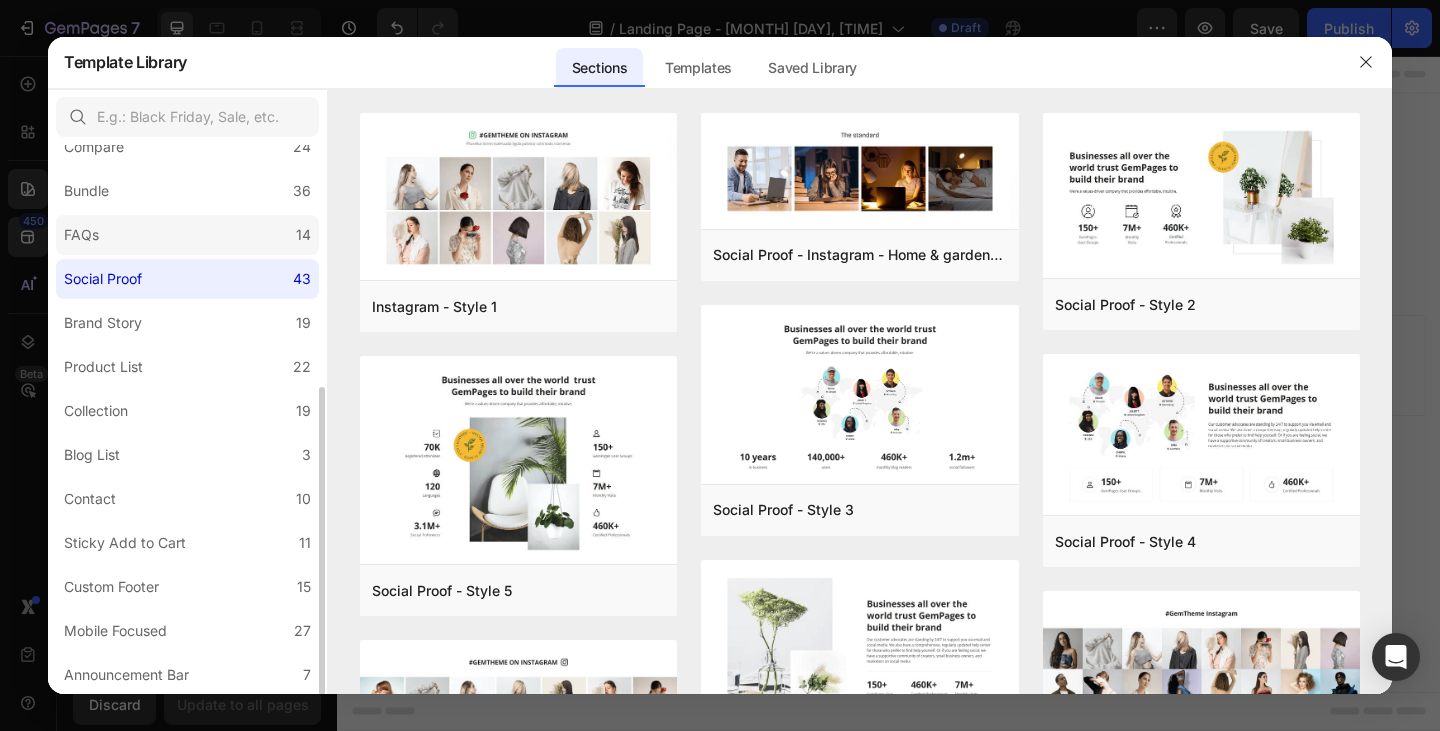 click on "FAQs 14" 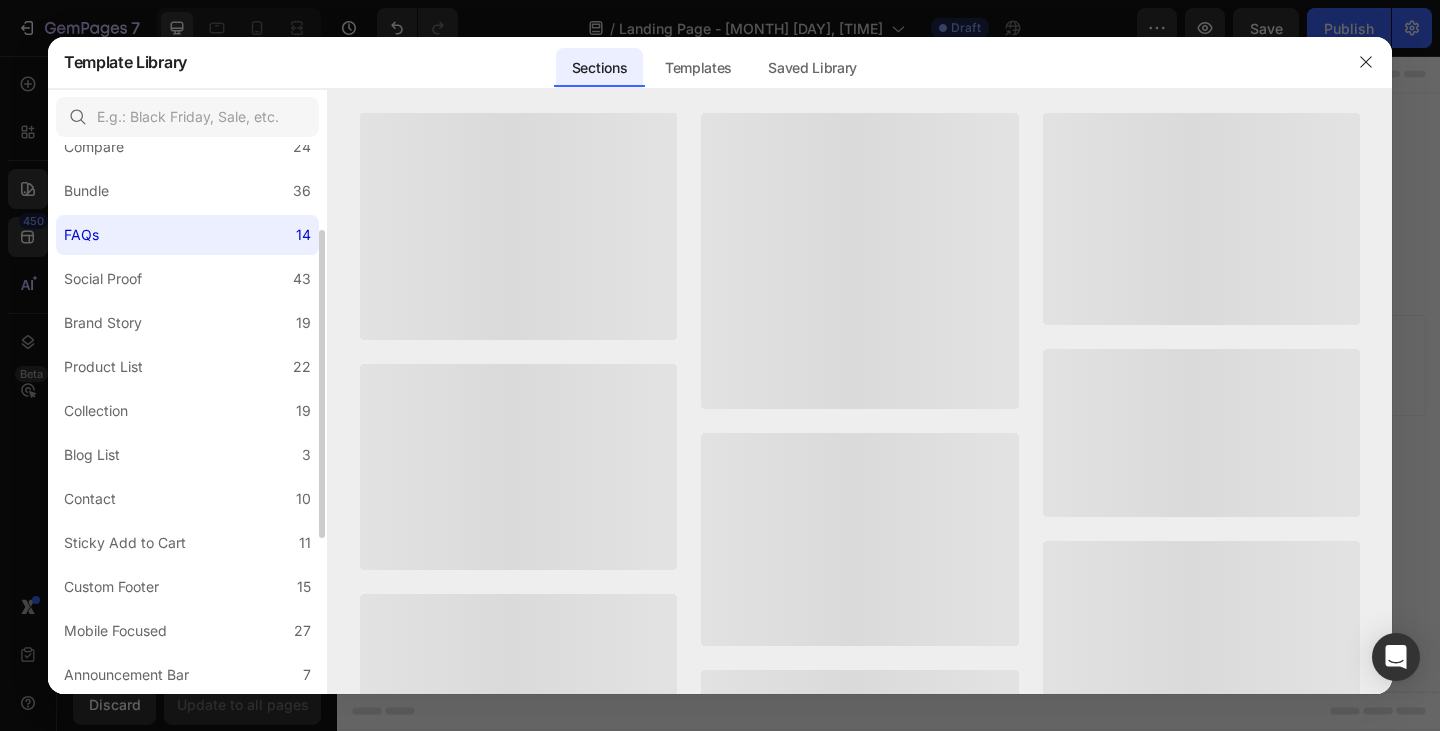 scroll, scrollTop: 330, scrollLeft: 0, axis: vertical 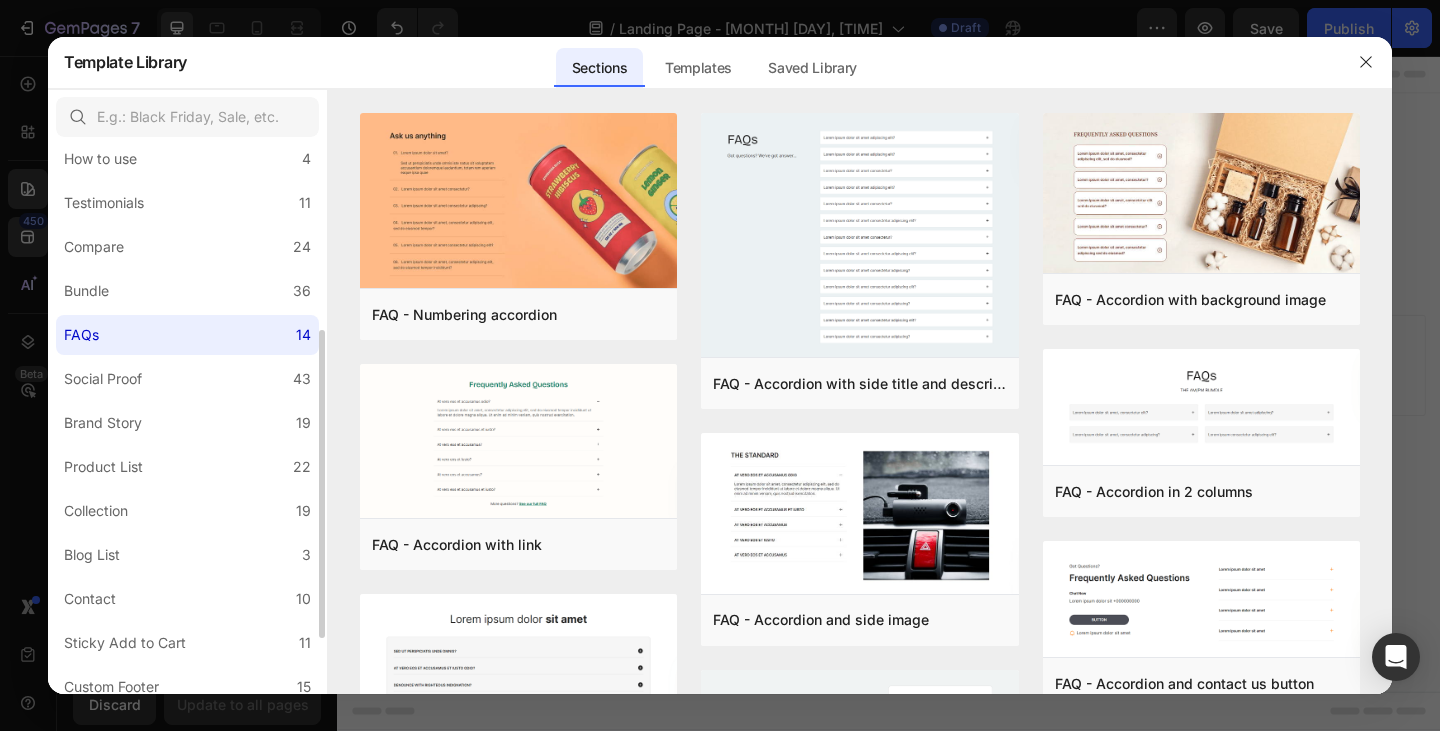 click on "Compare 24" 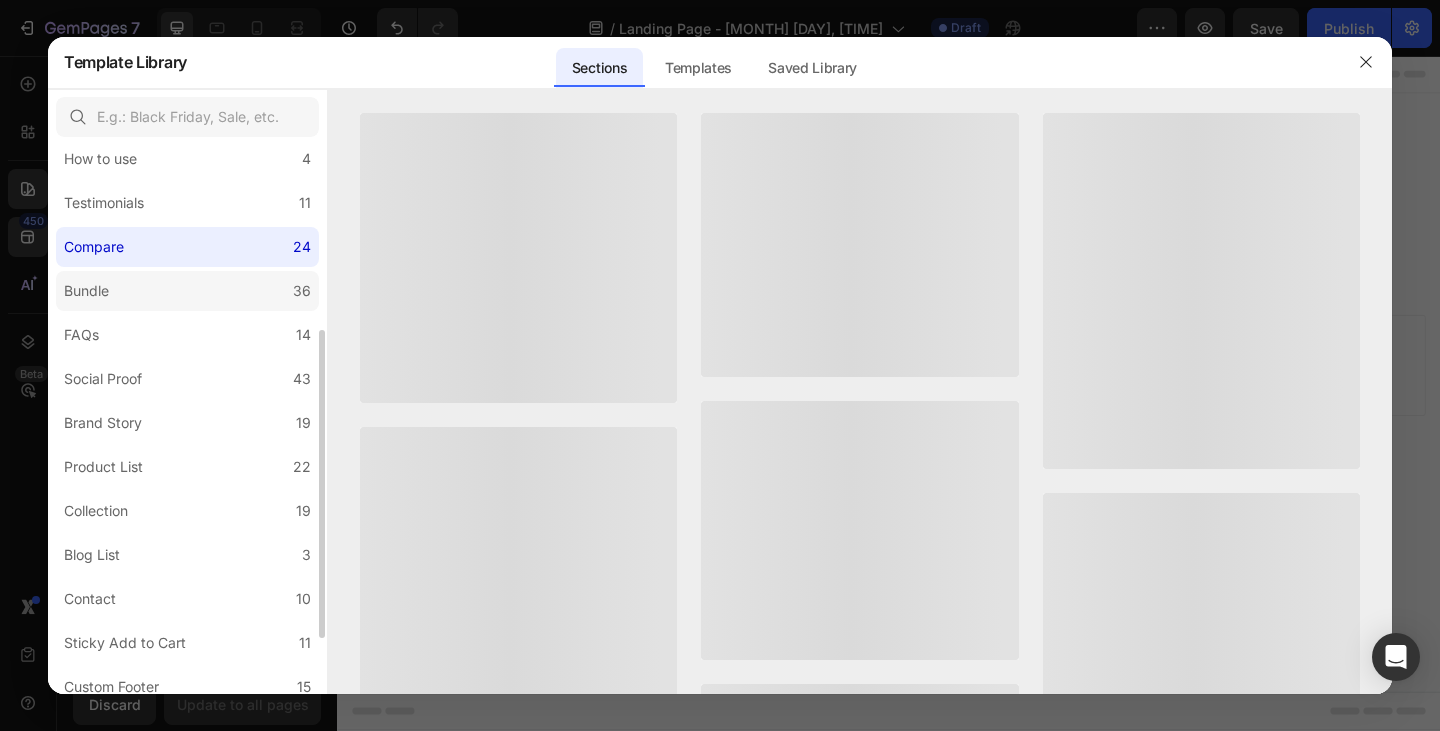 click on "Bundle 36" 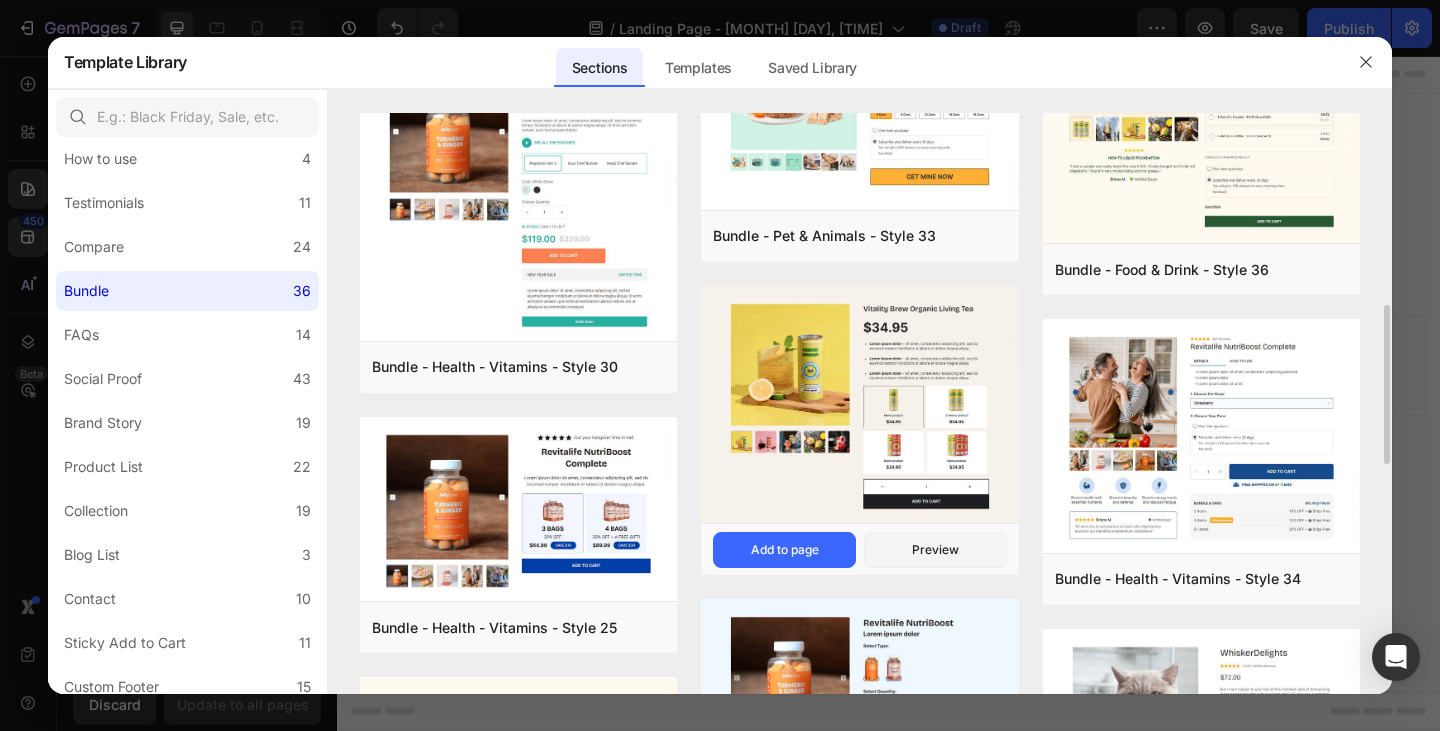 scroll, scrollTop: 800, scrollLeft: 0, axis: vertical 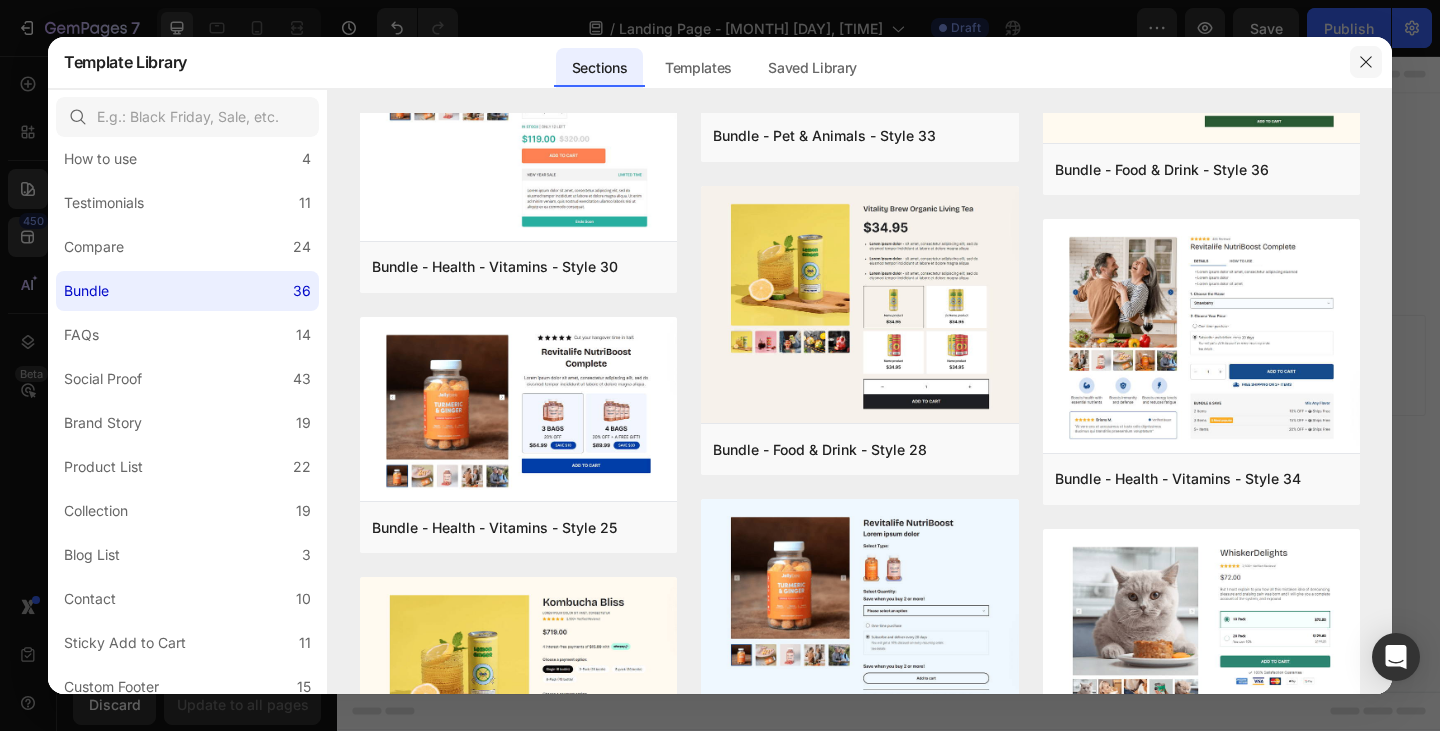 click at bounding box center [1366, 62] 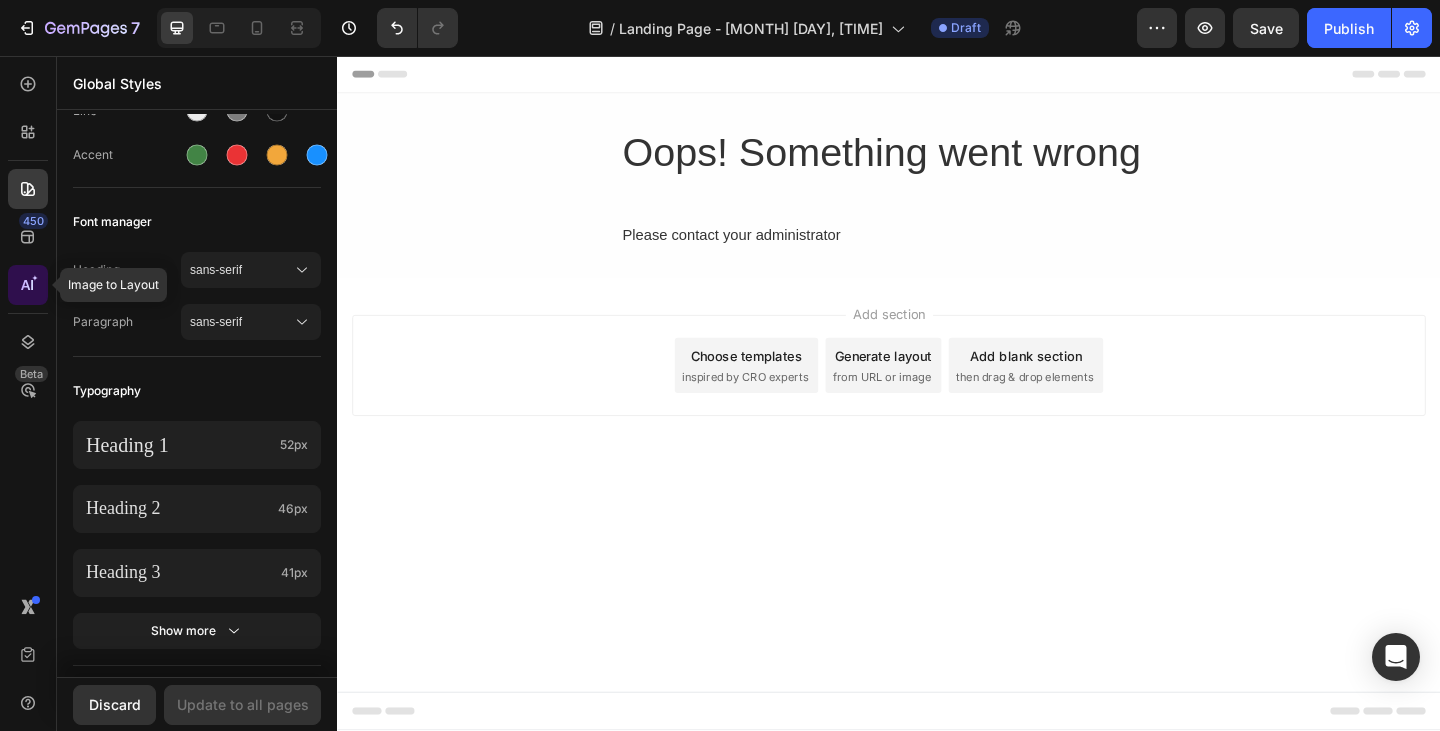 click 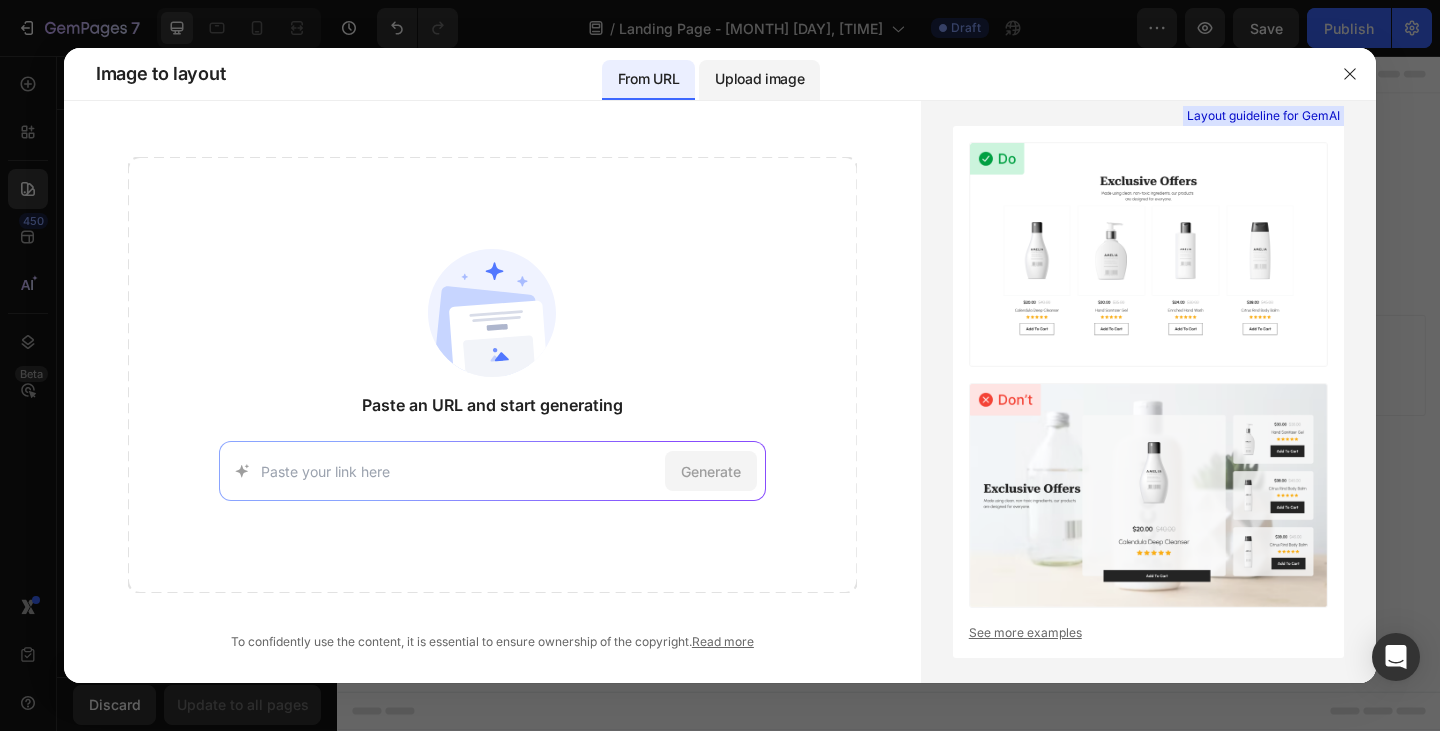 click on "Upload image" at bounding box center (759, 79) 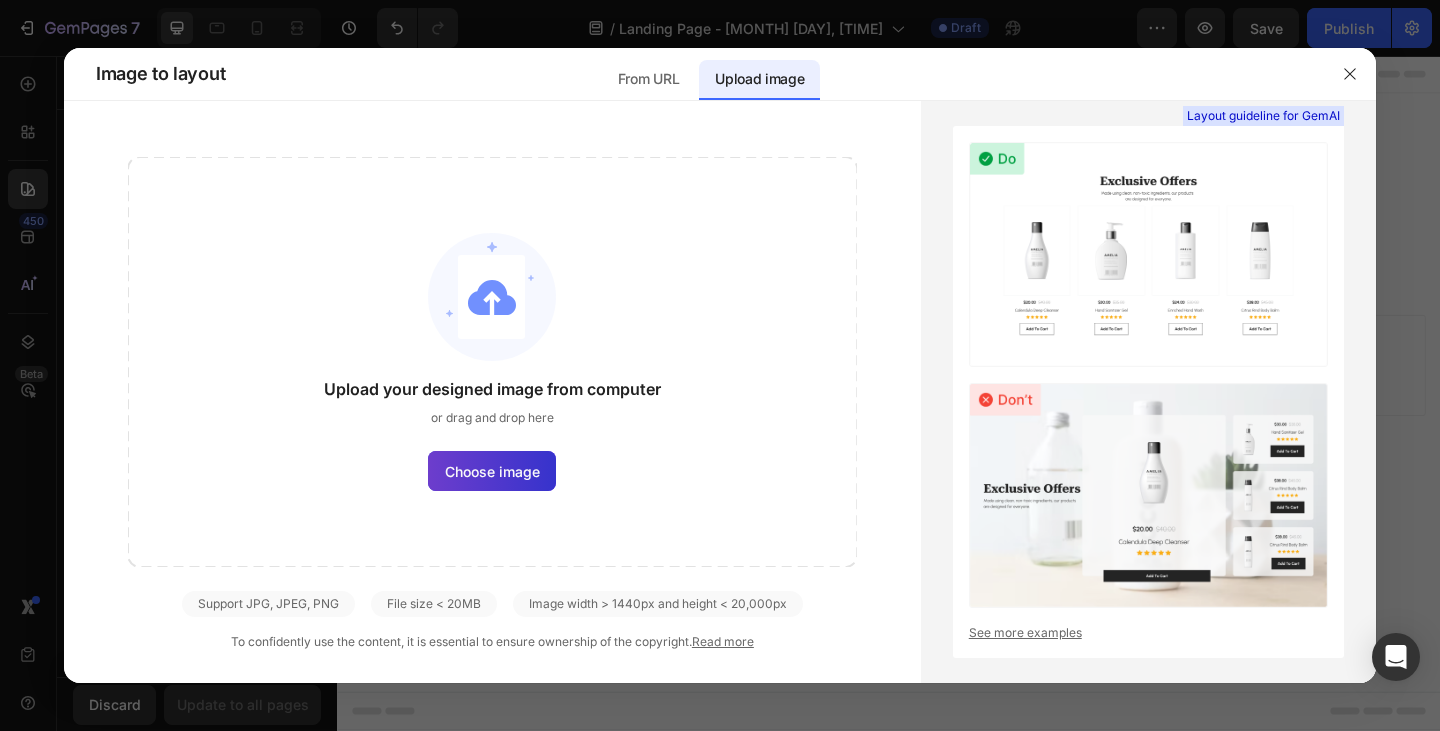 click on "Choose image" at bounding box center (492, 471) 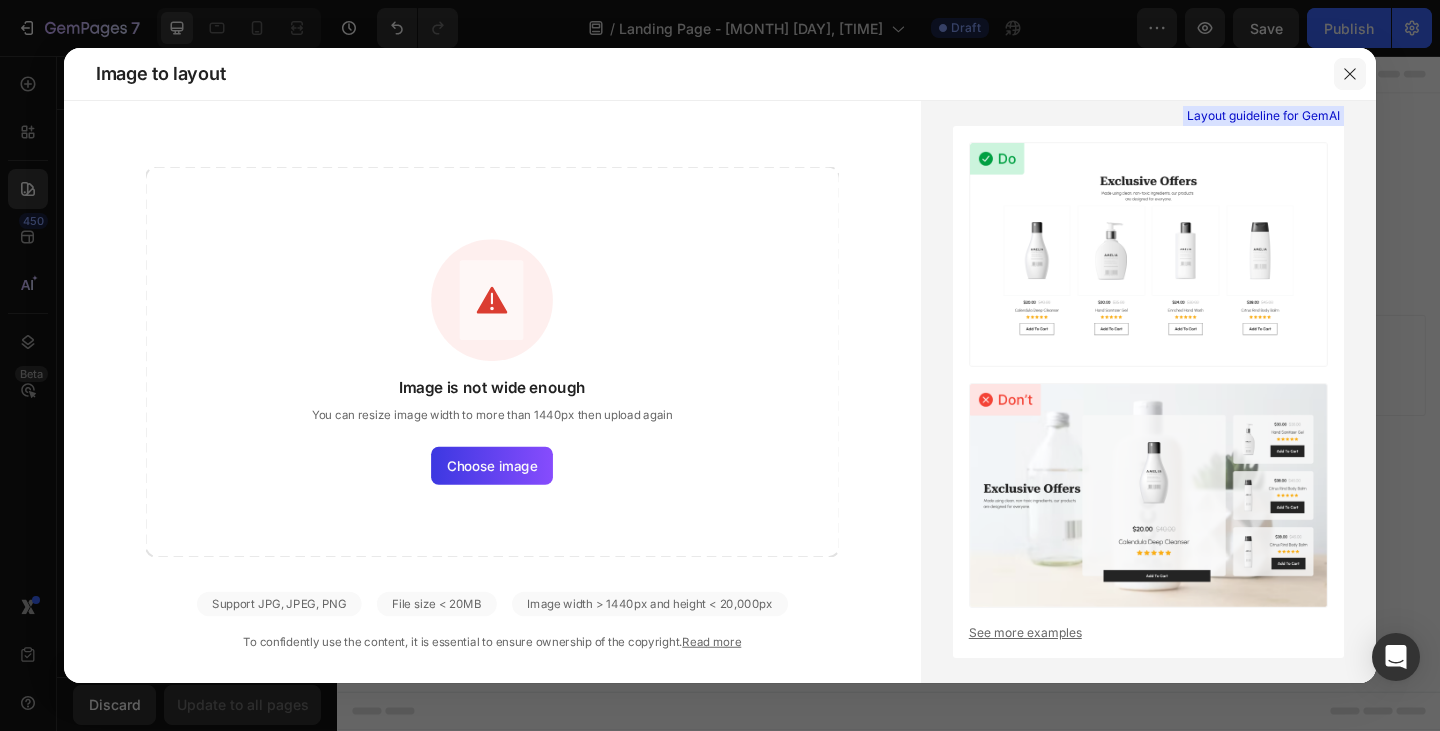 click 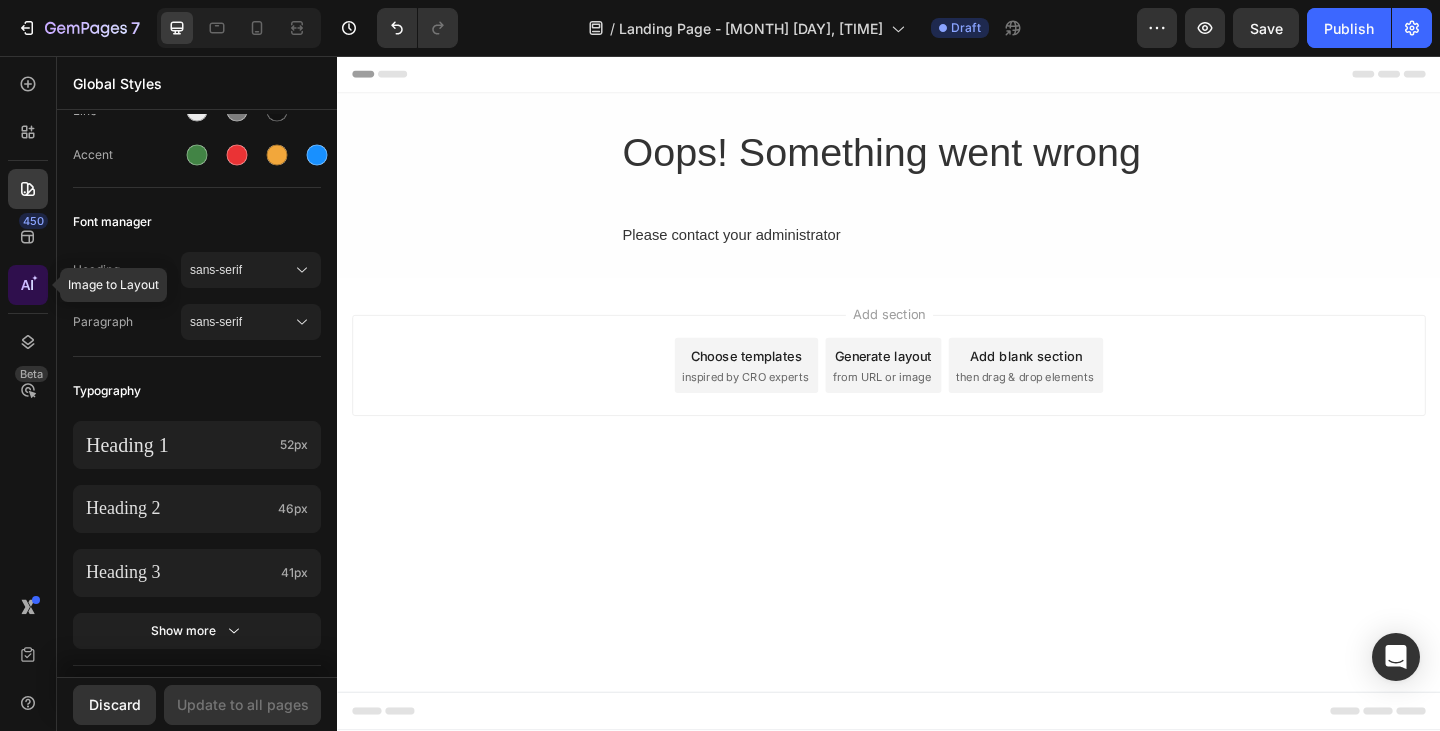 click 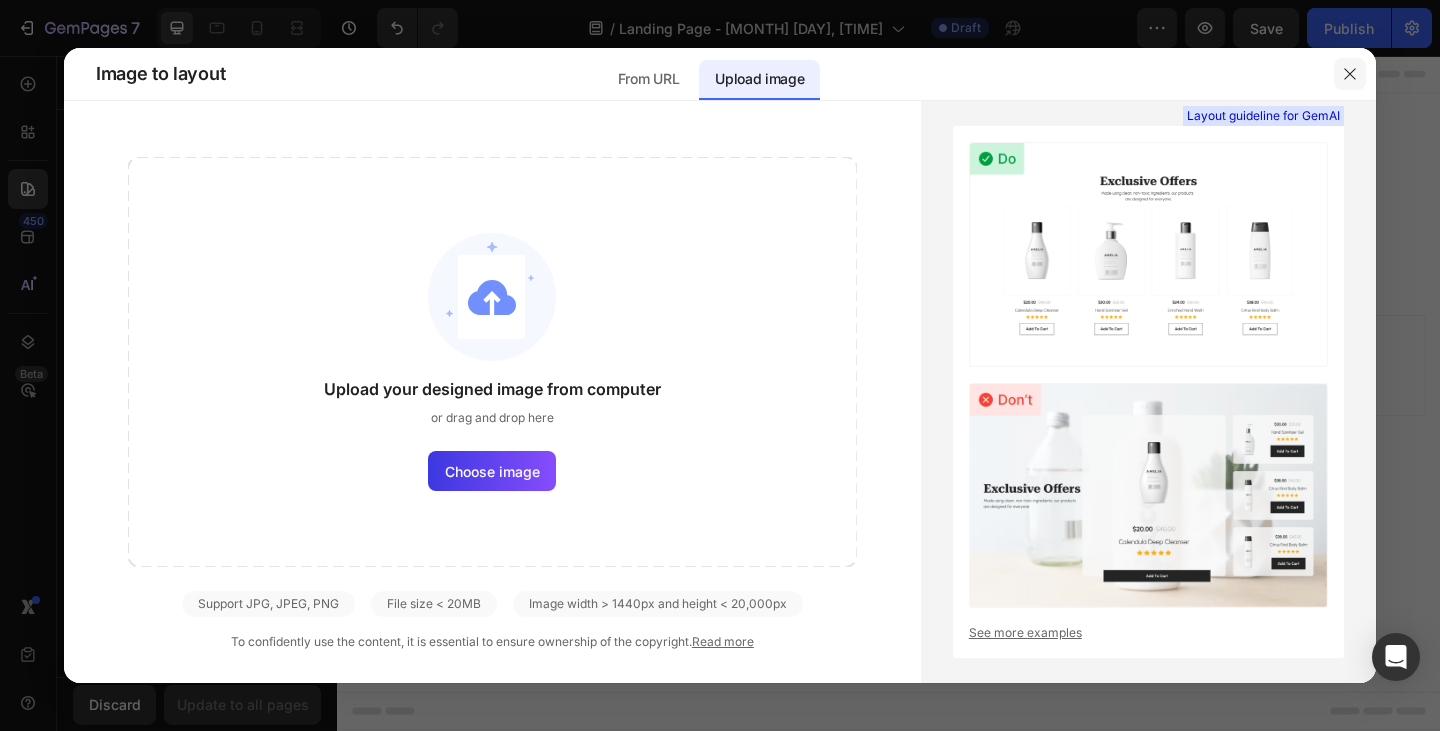 click 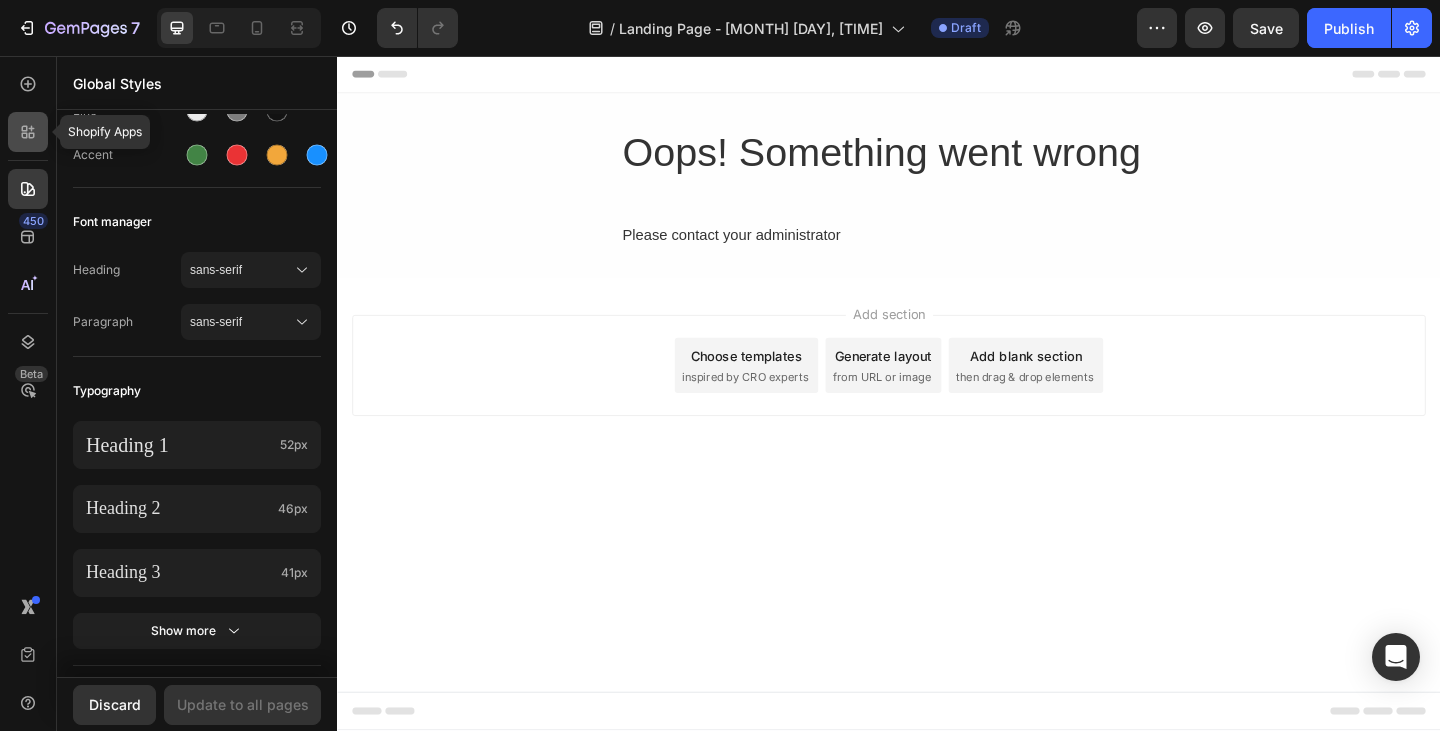 click 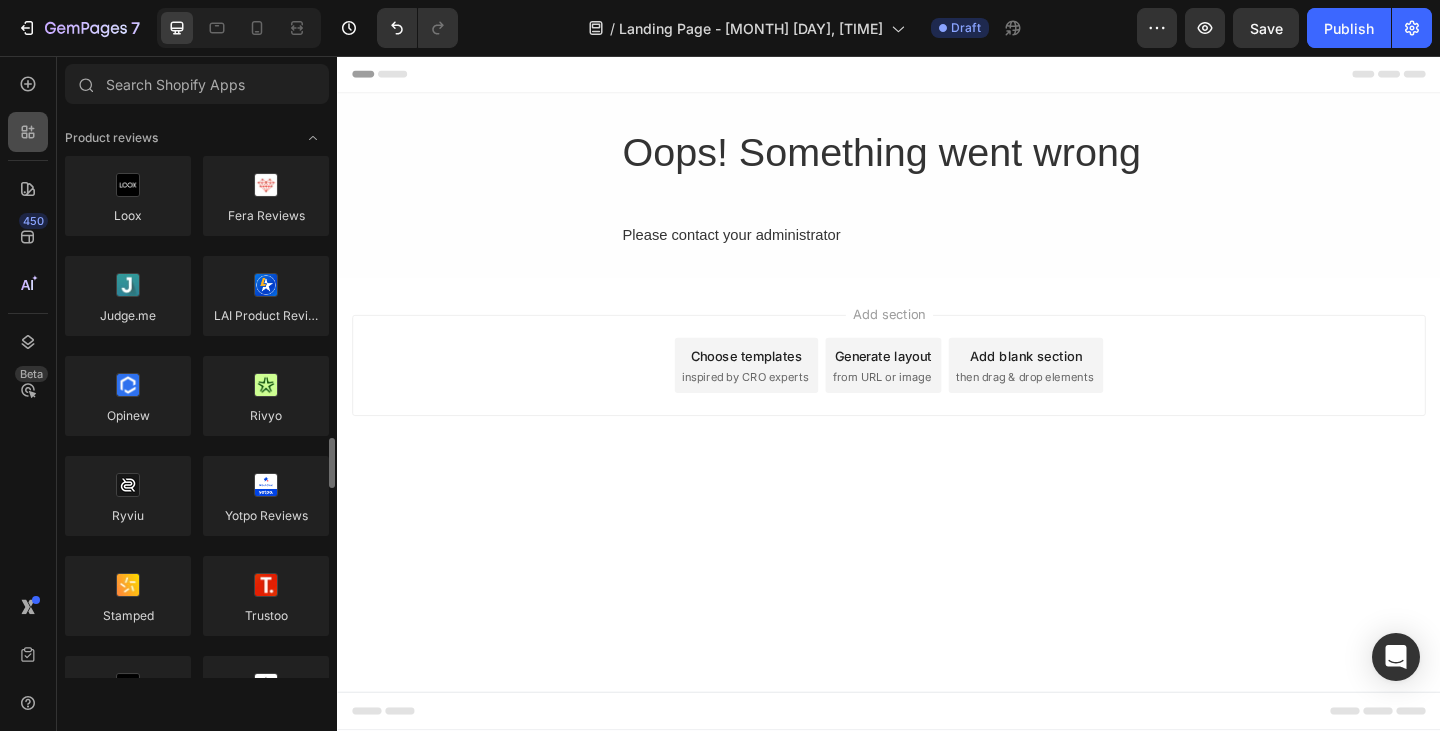 scroll, scrollTop: 300, scrollLeft: 0, axis: vertical 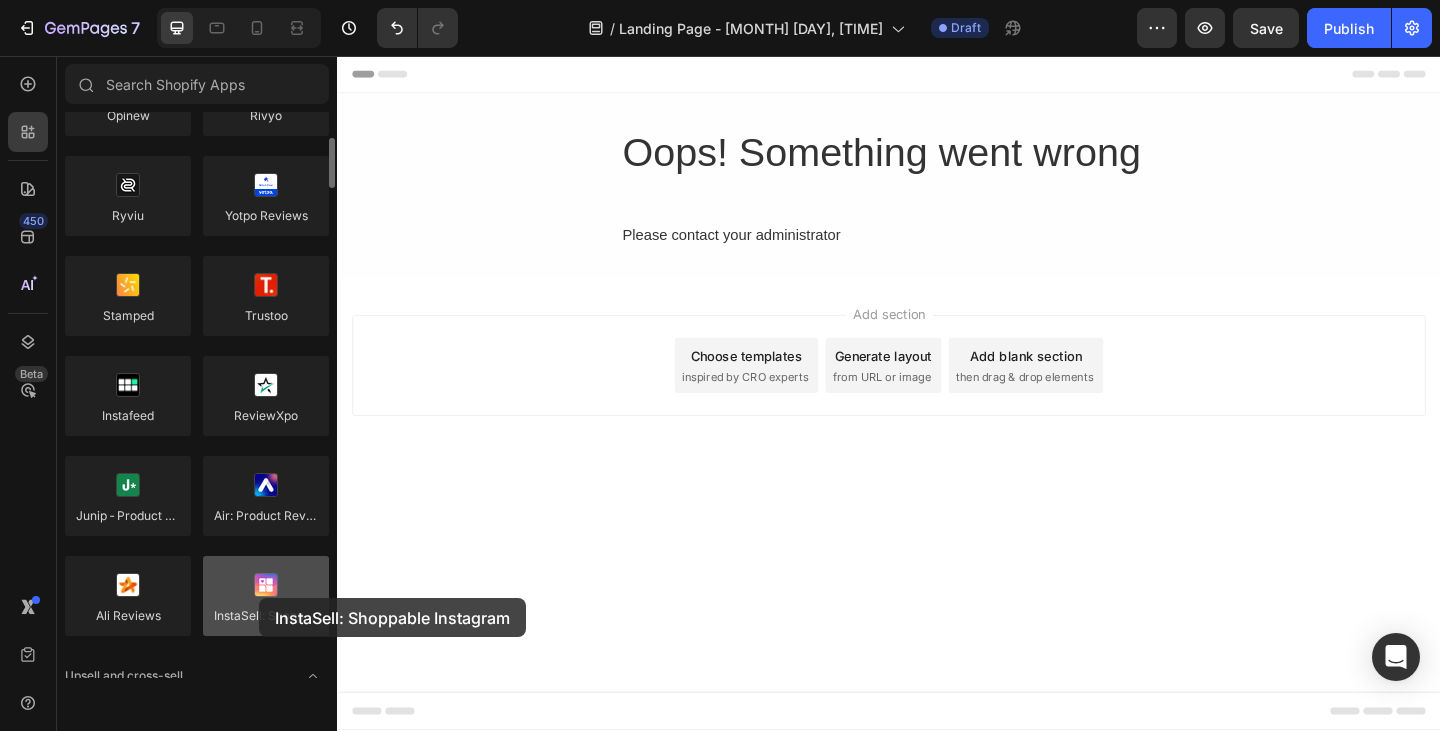 click at bounding box center (266, 596) 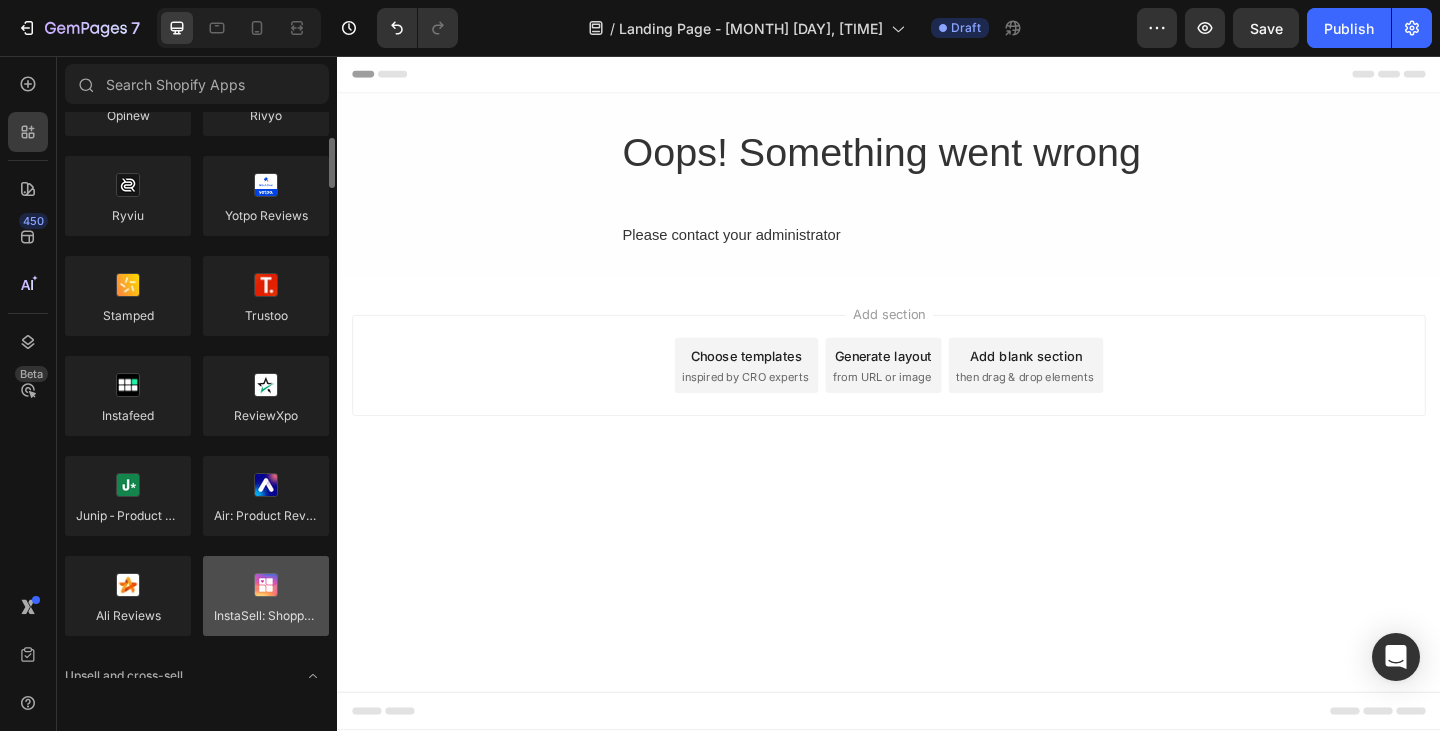 click at bounding box center [266, 596] 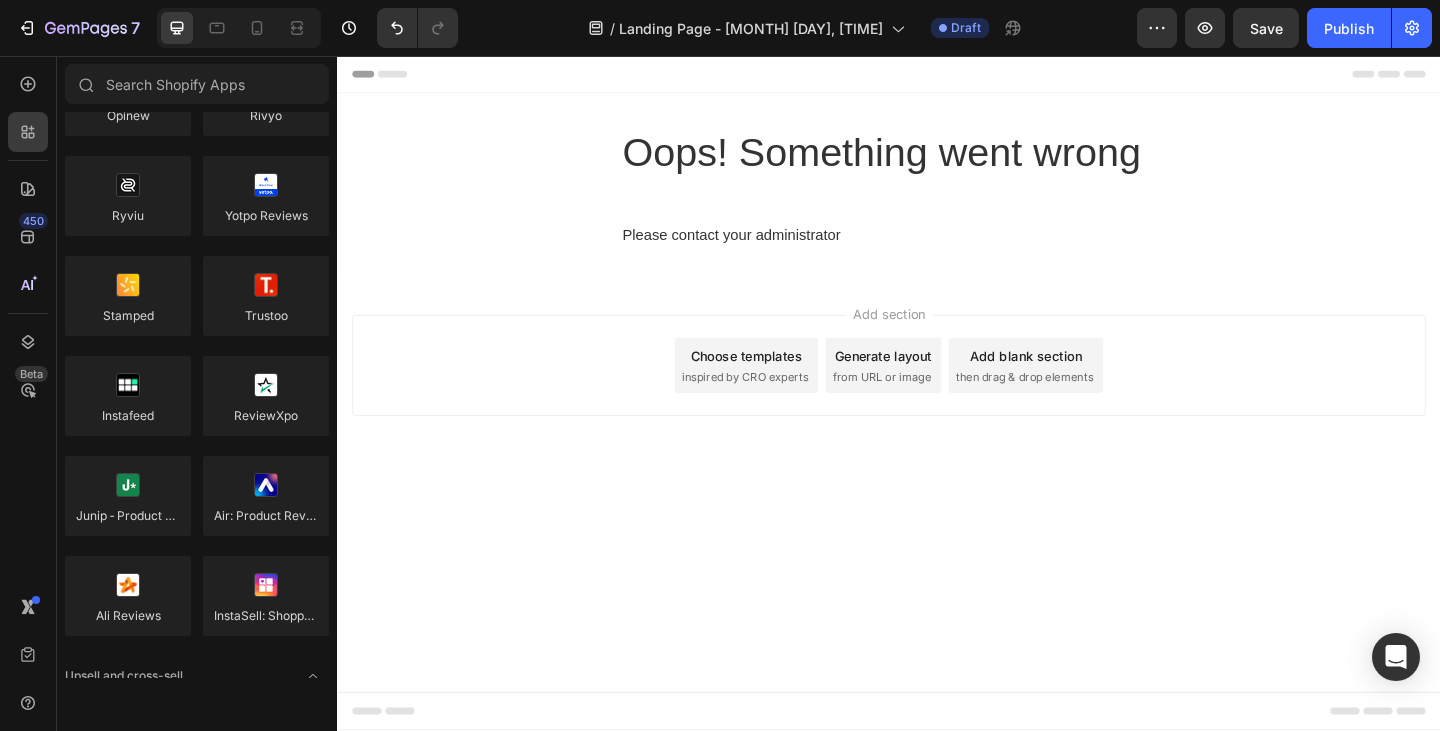 scroll, scrollTop: 0, scrollLeft: 0, axis: both 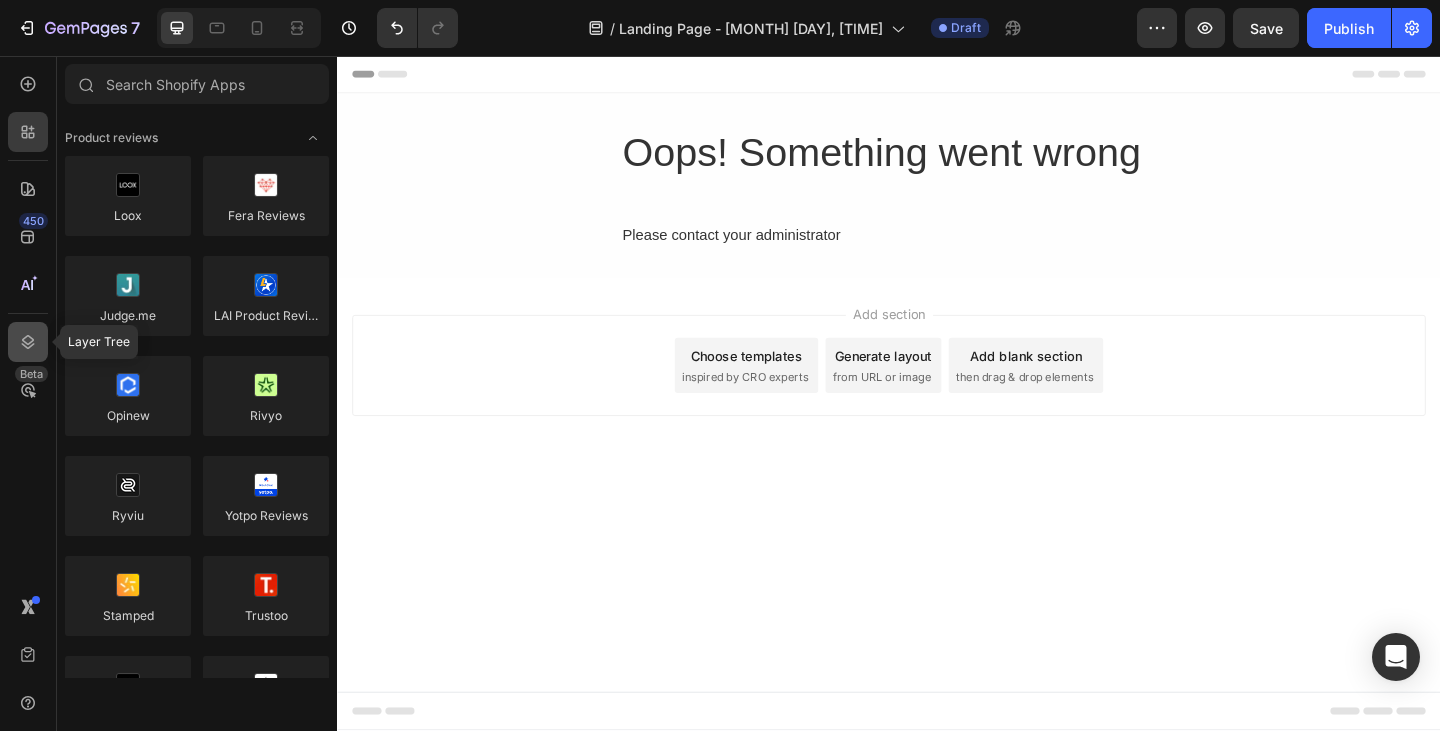 click 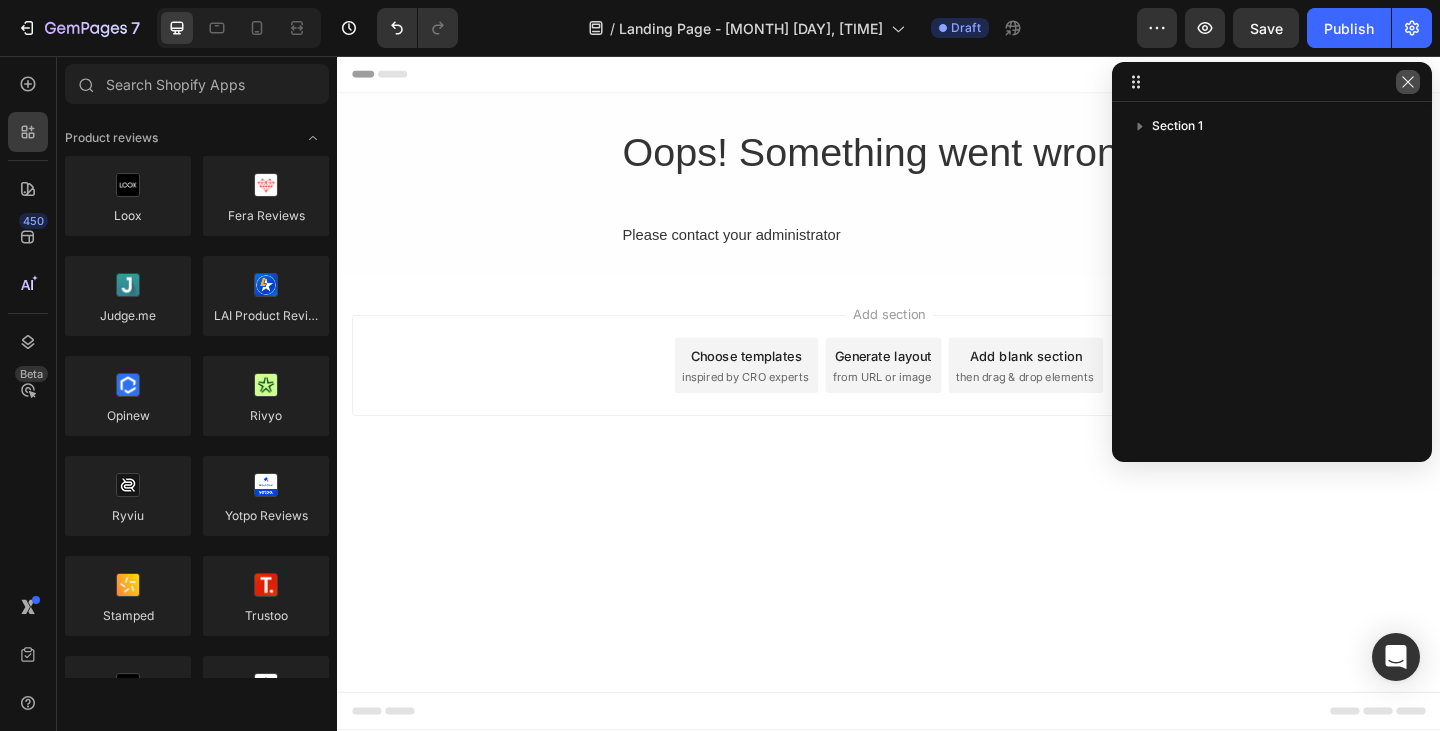 click 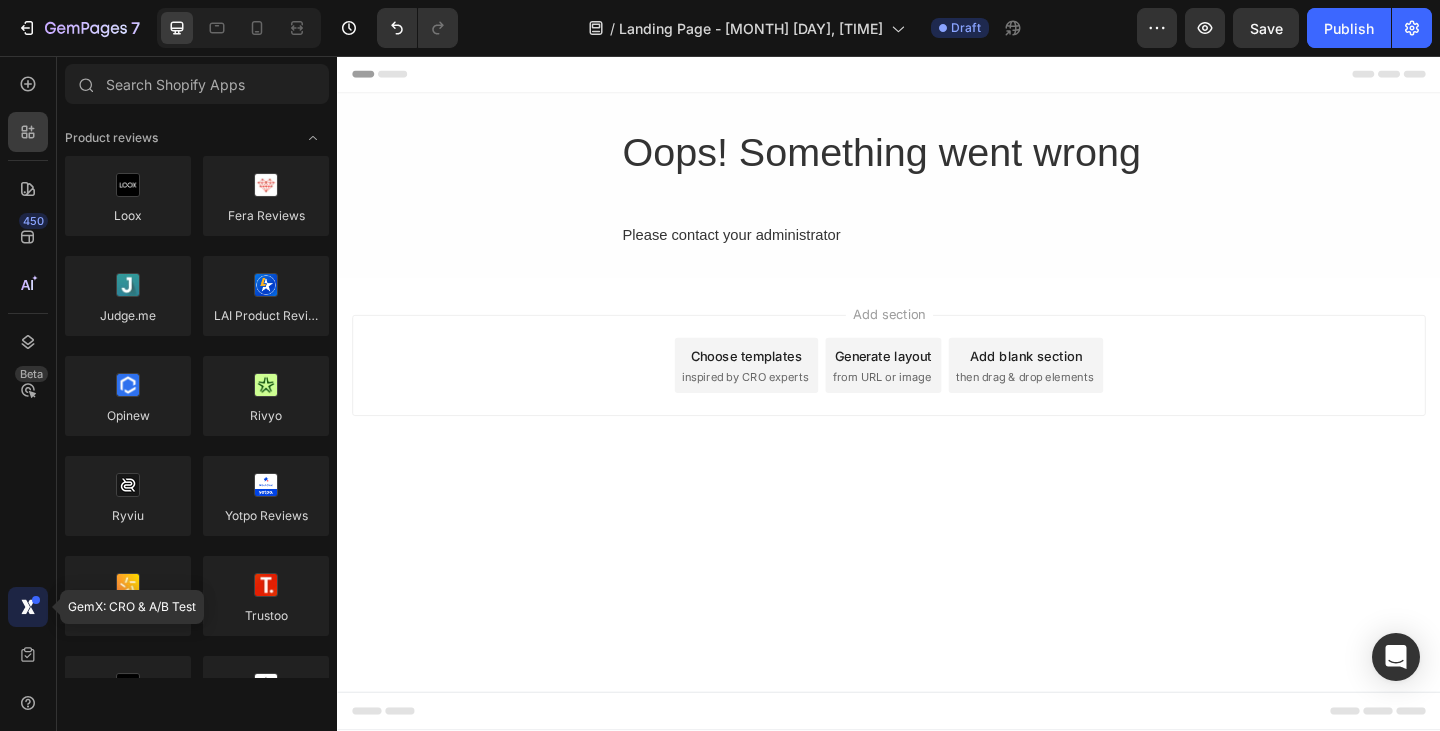 click 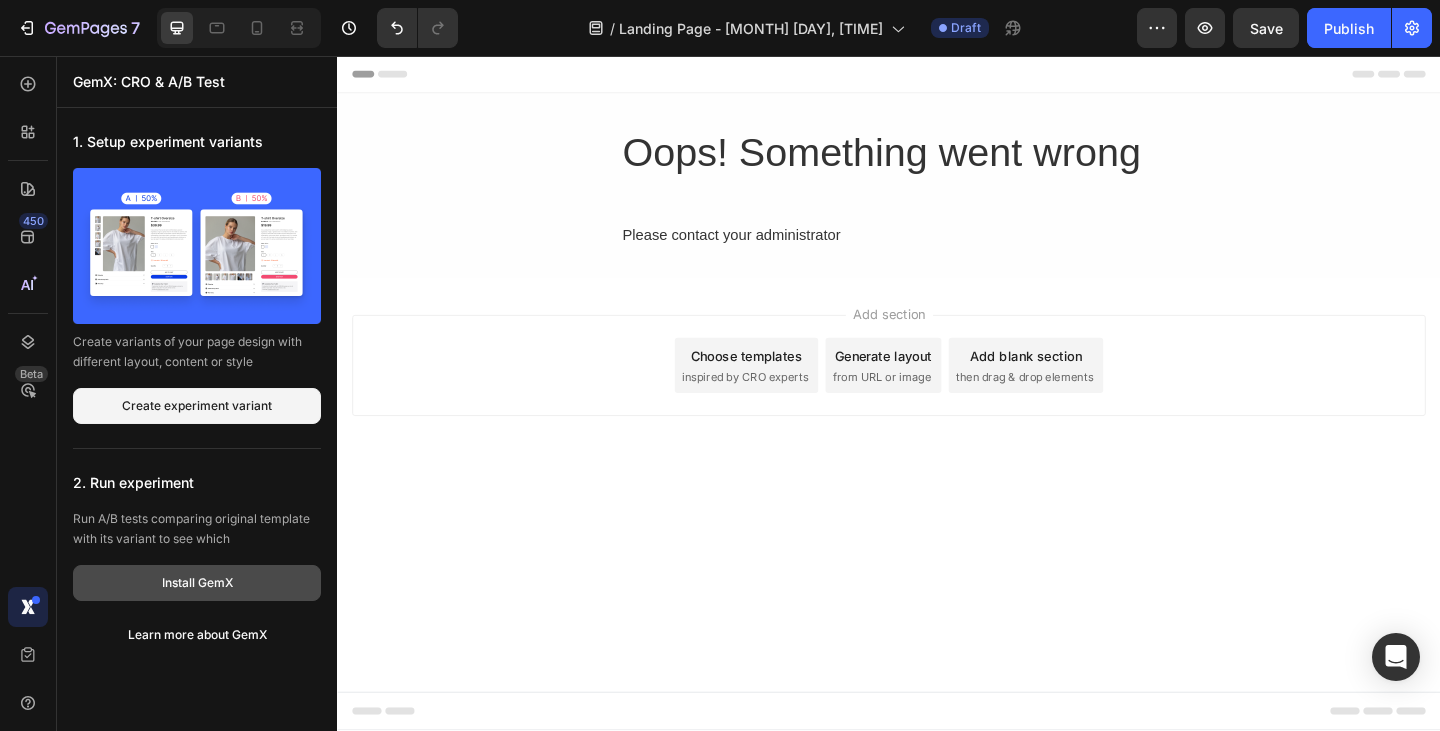 click on "Install GemX" 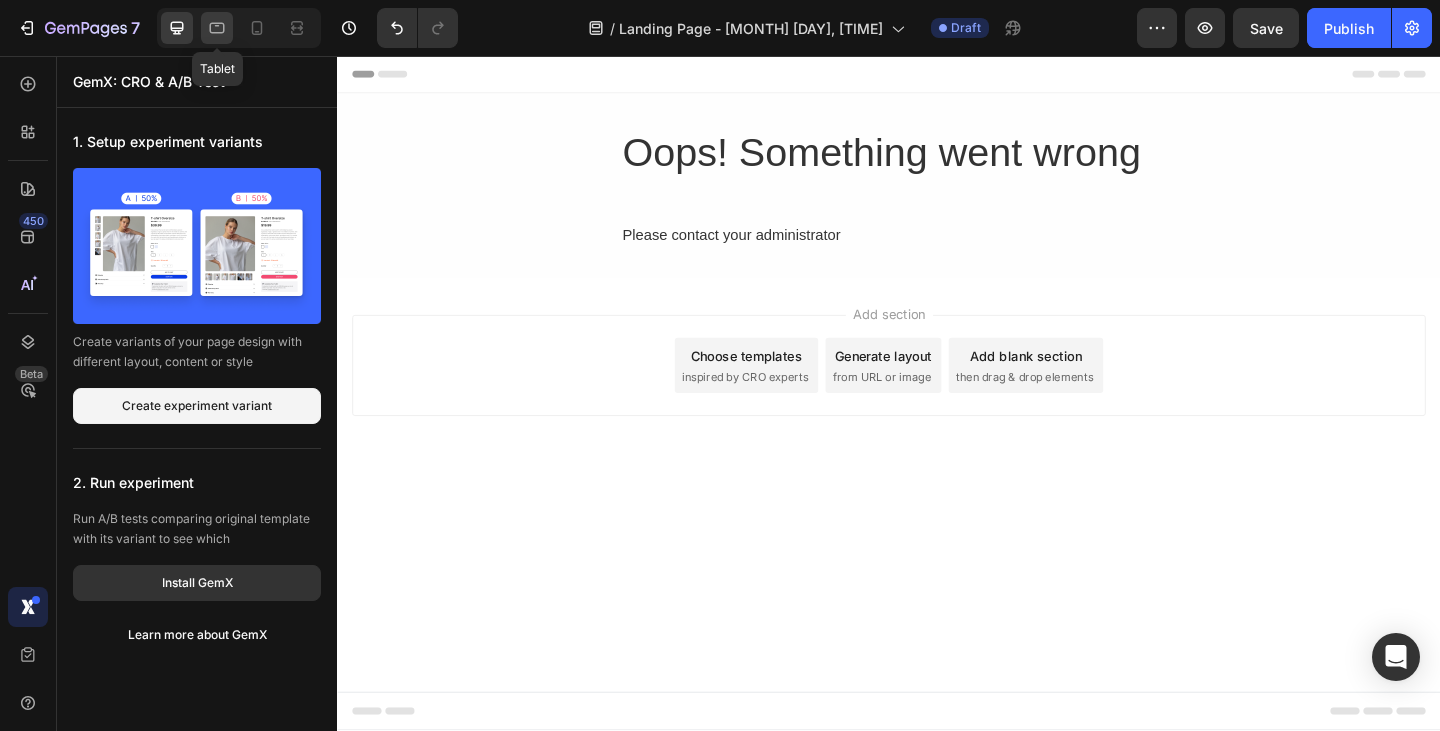 click 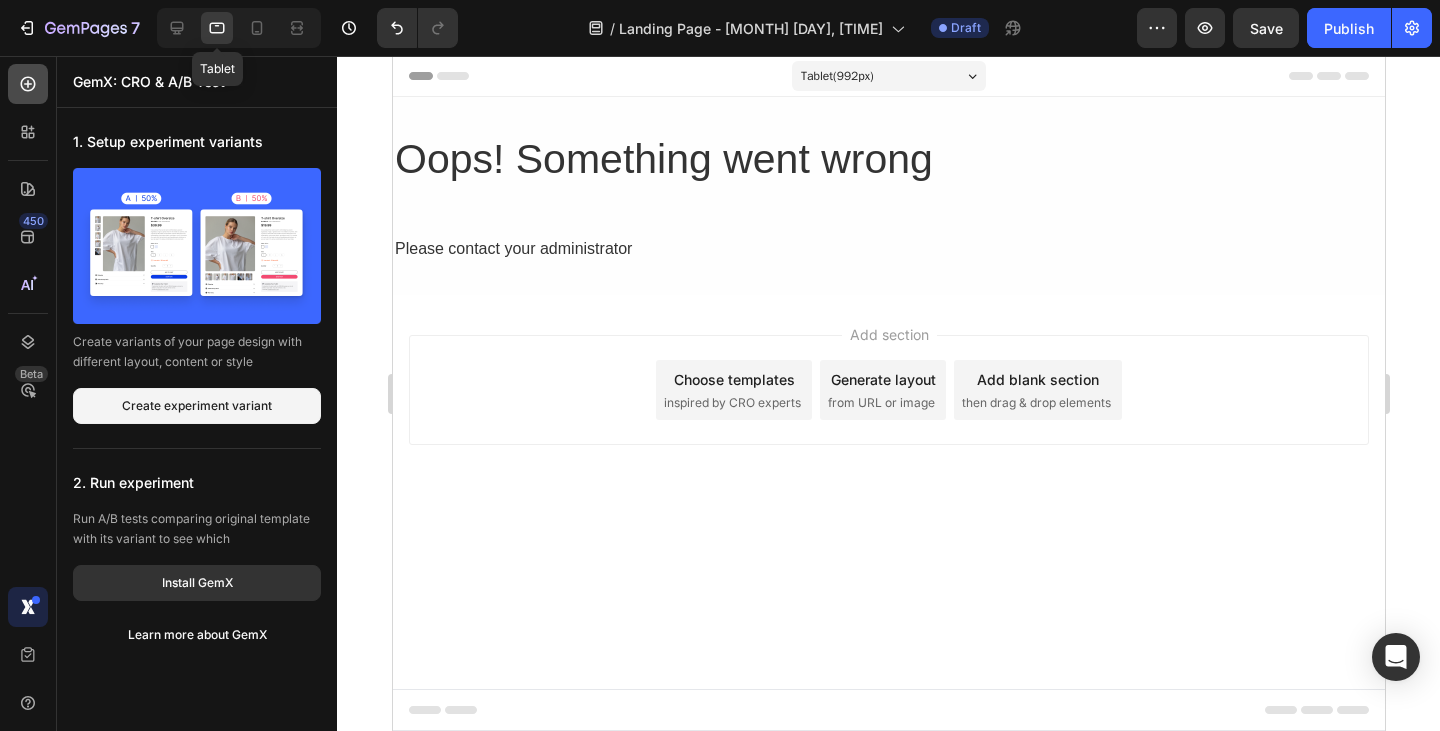 click 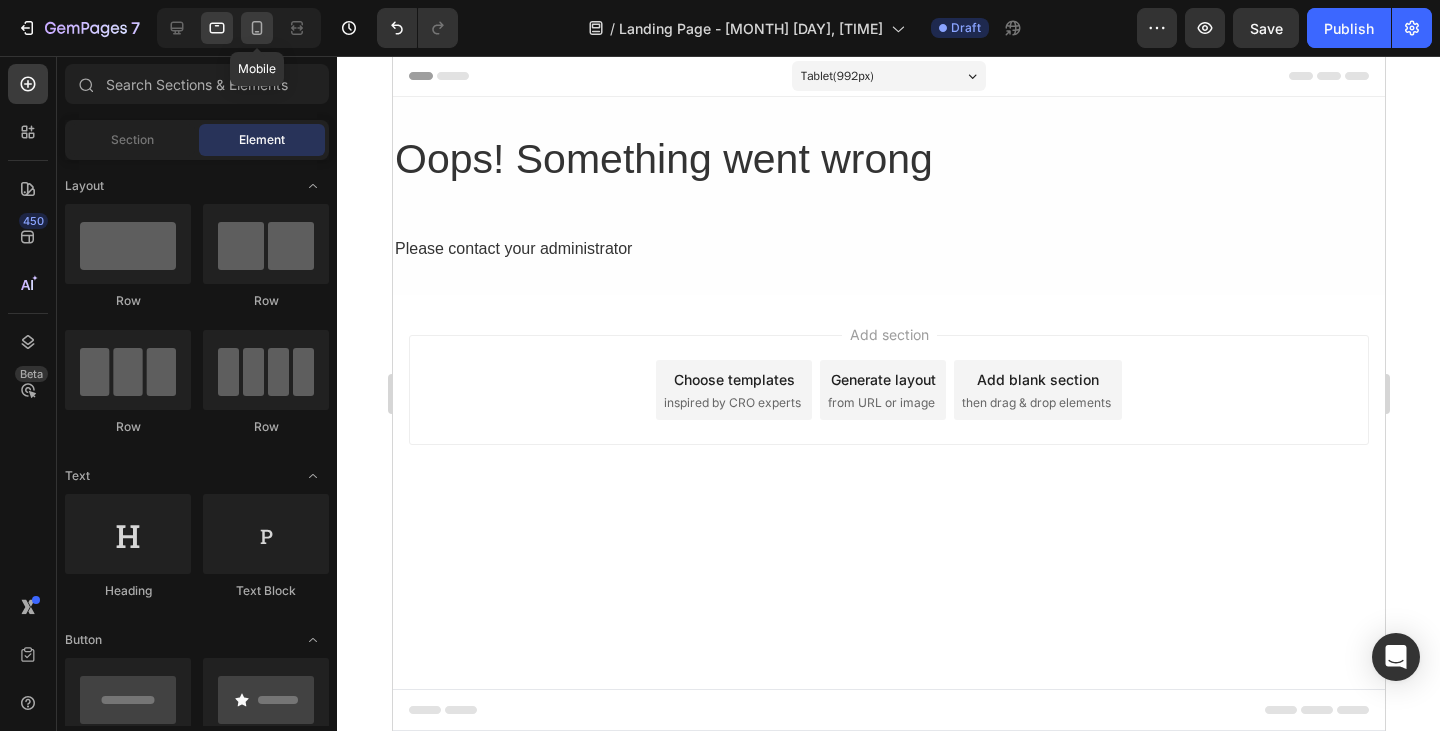 click 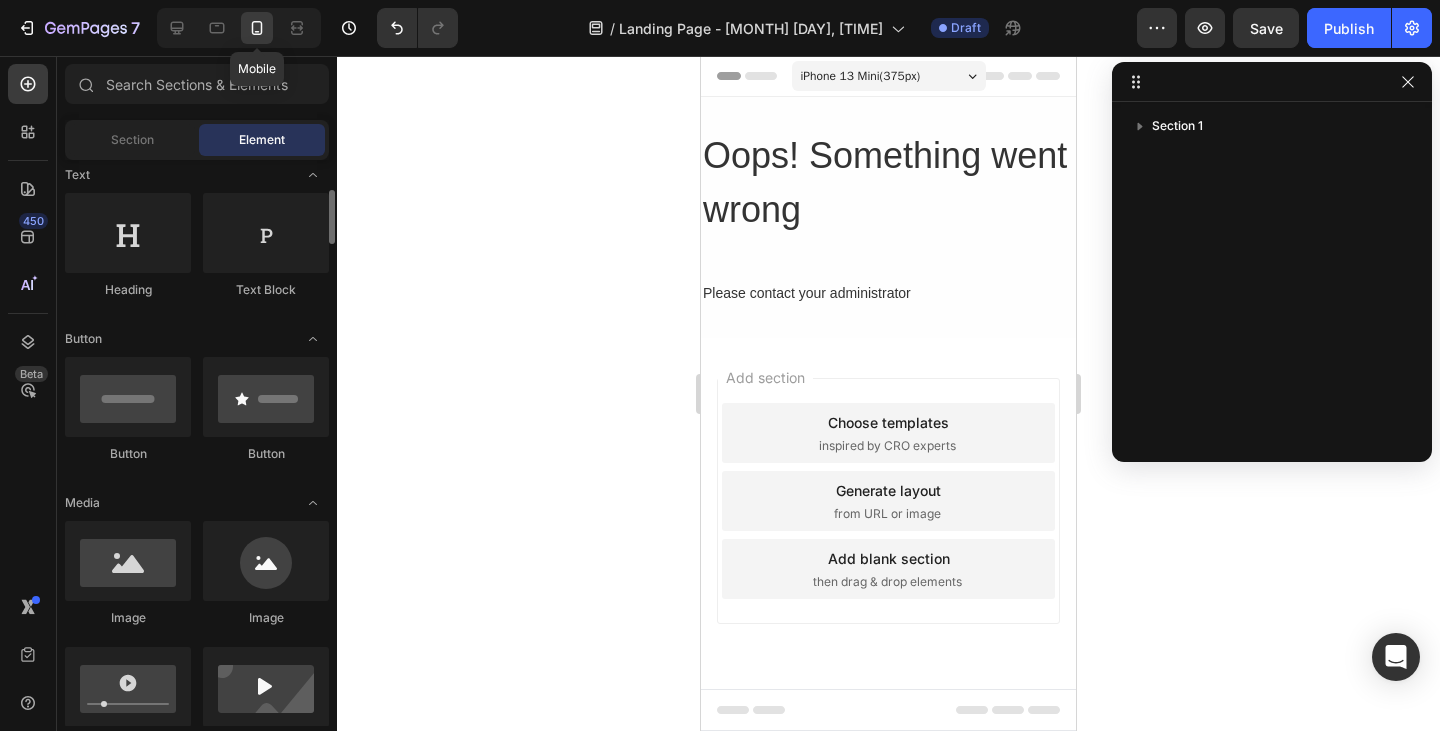 scroll, scrollTop: 304, scrollLeft: 0, axis: vertical 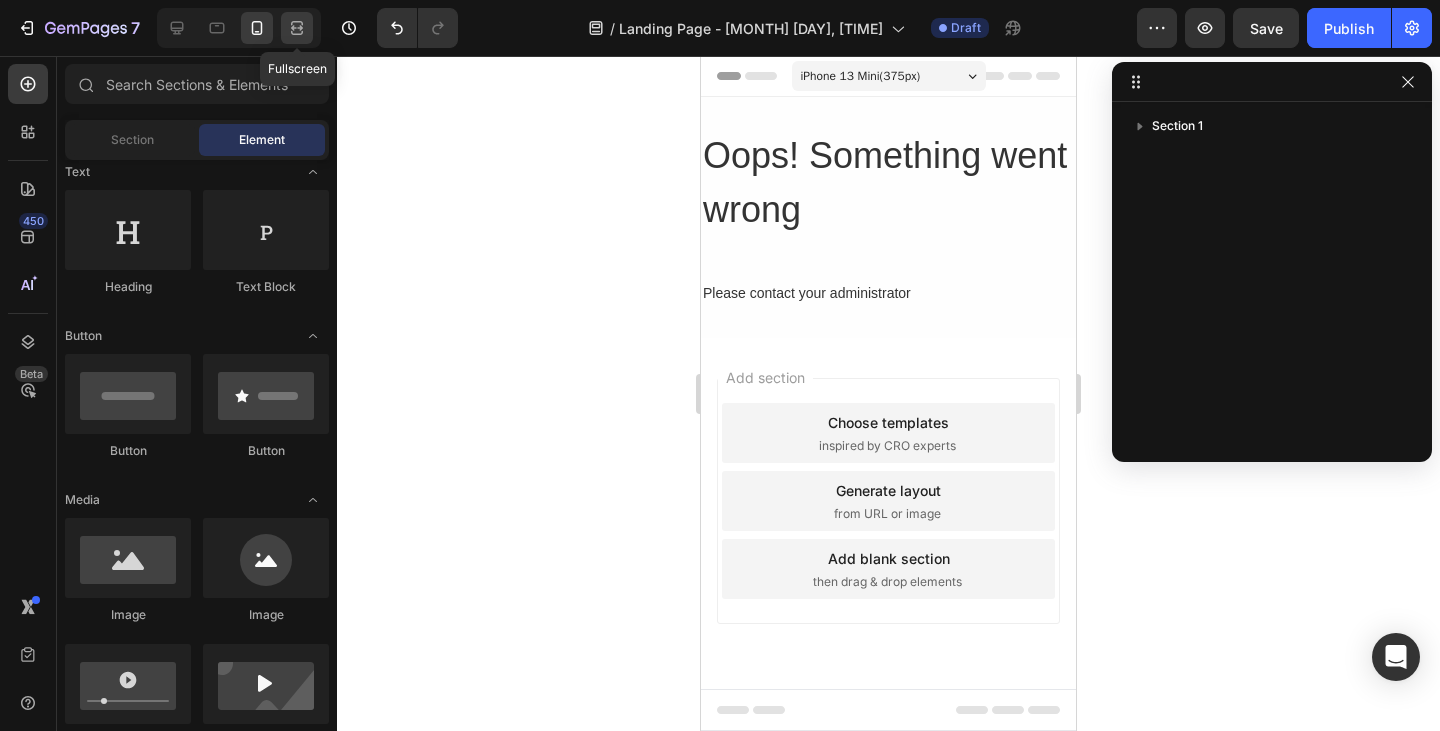 click 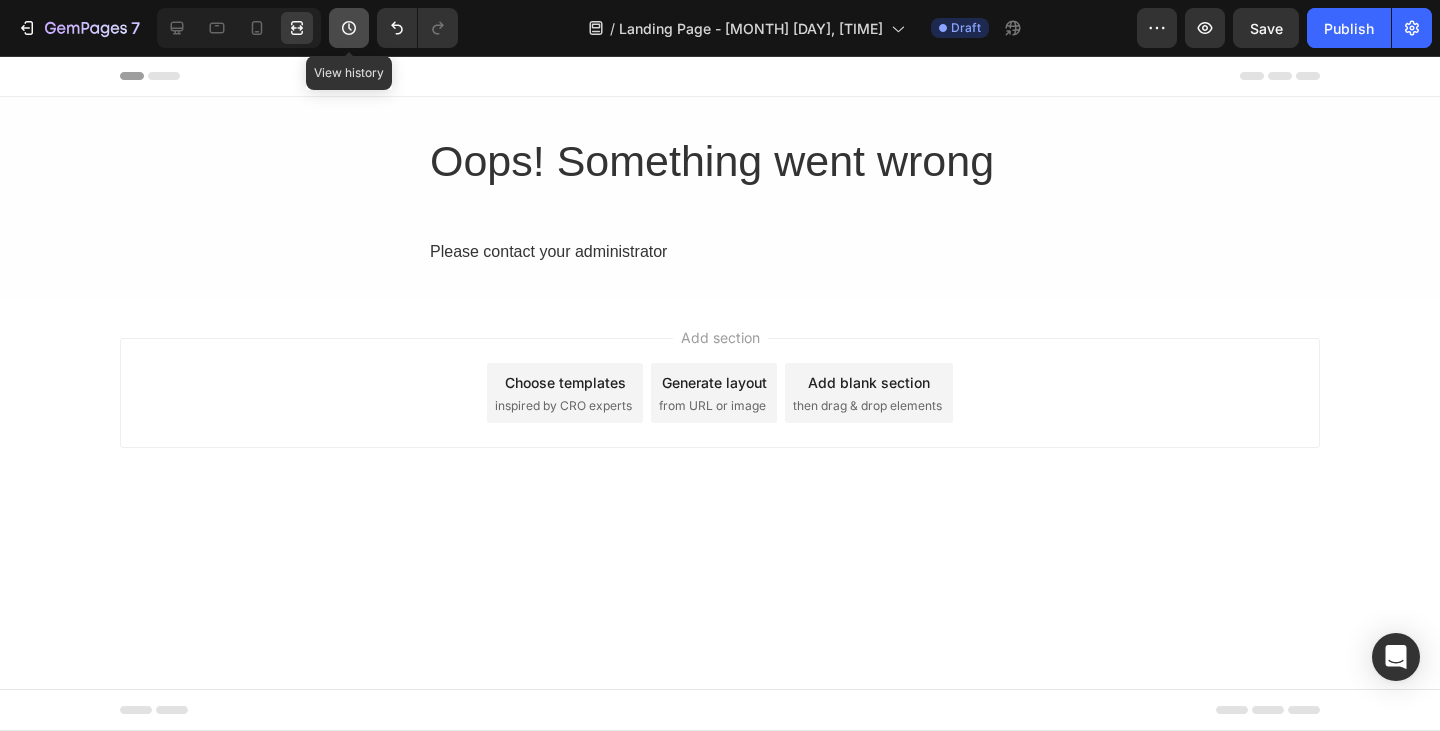 click 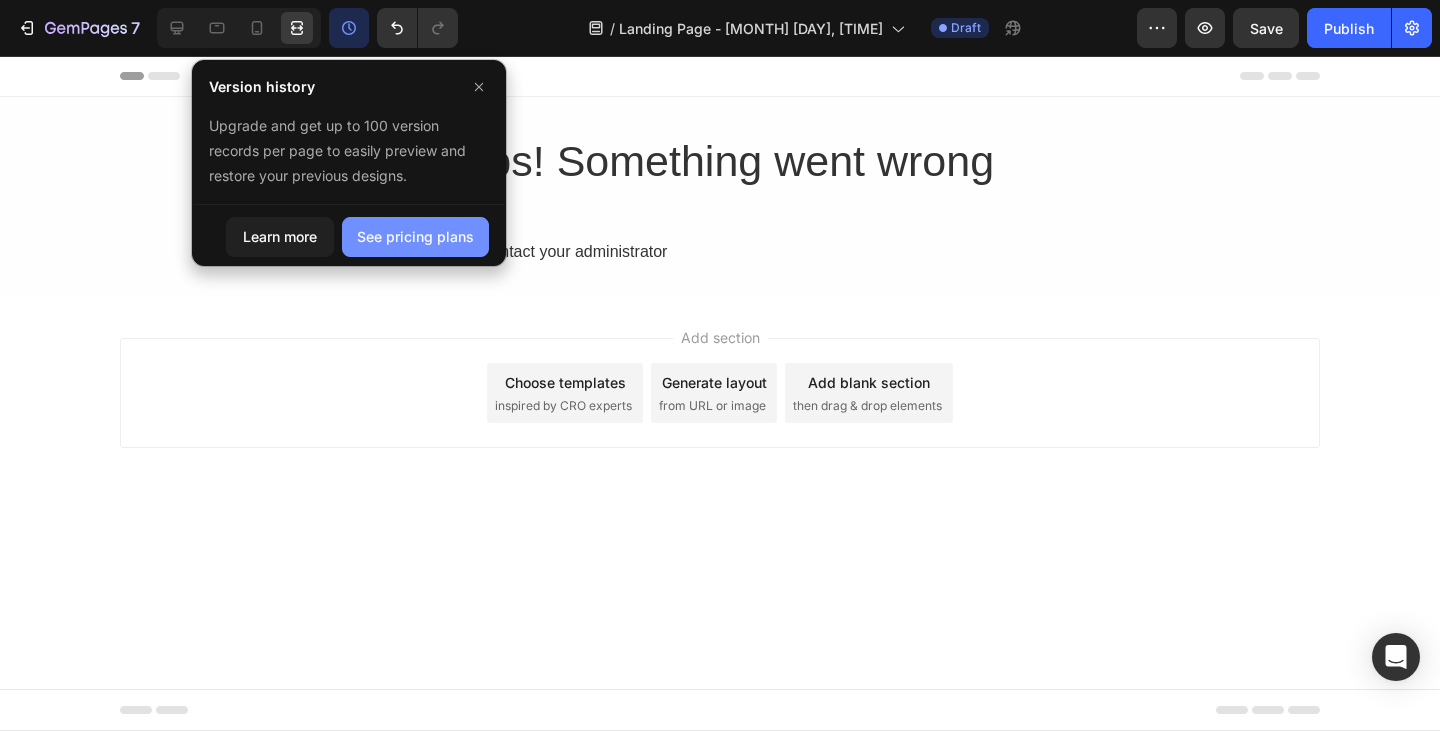 click on "See pricing plans" at bounding box center (415, 236) 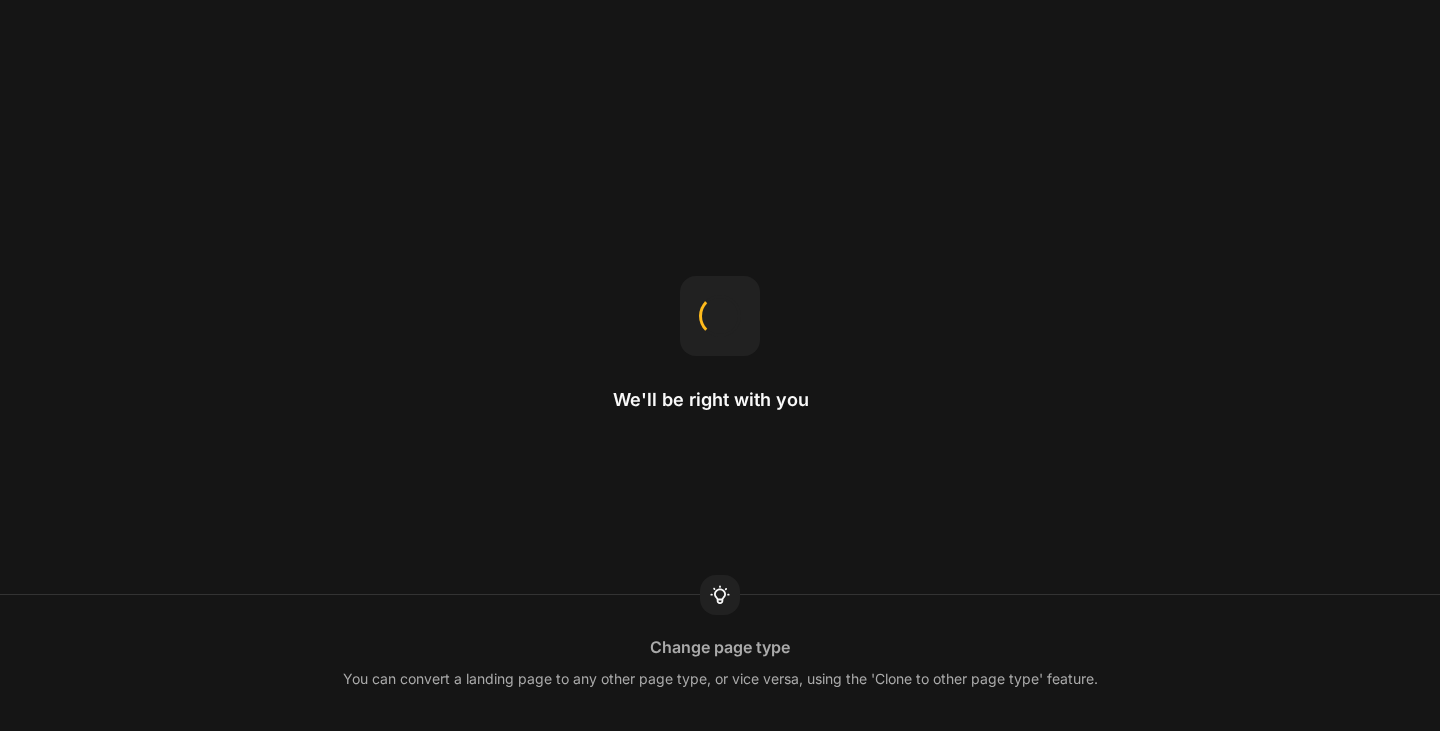 scroll, scrollTop: 0, scrollLeft: 0, axis: both 